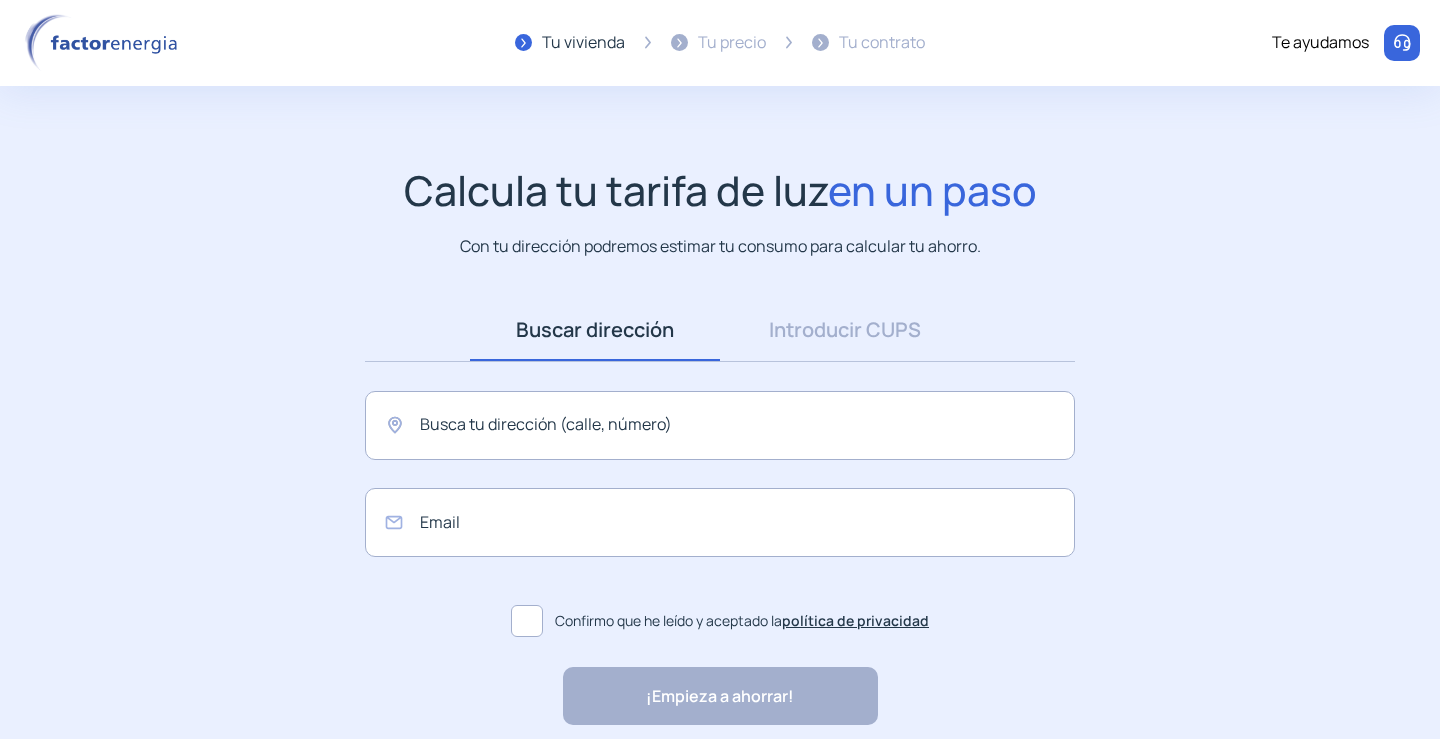 scroll, scrollTop: 0, scrollLeft: 0, axis: both 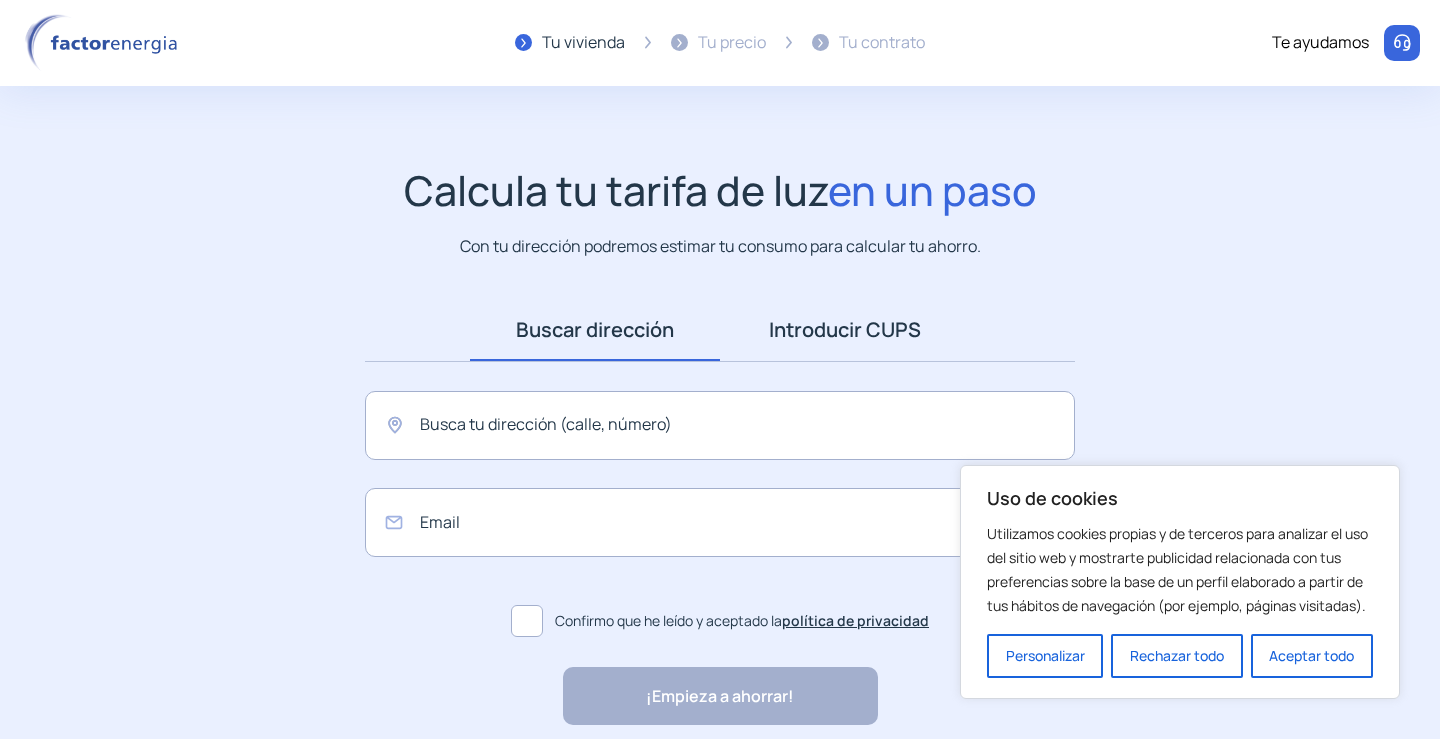 click on "Introducir CUPS" at bounding box center (845, 330) 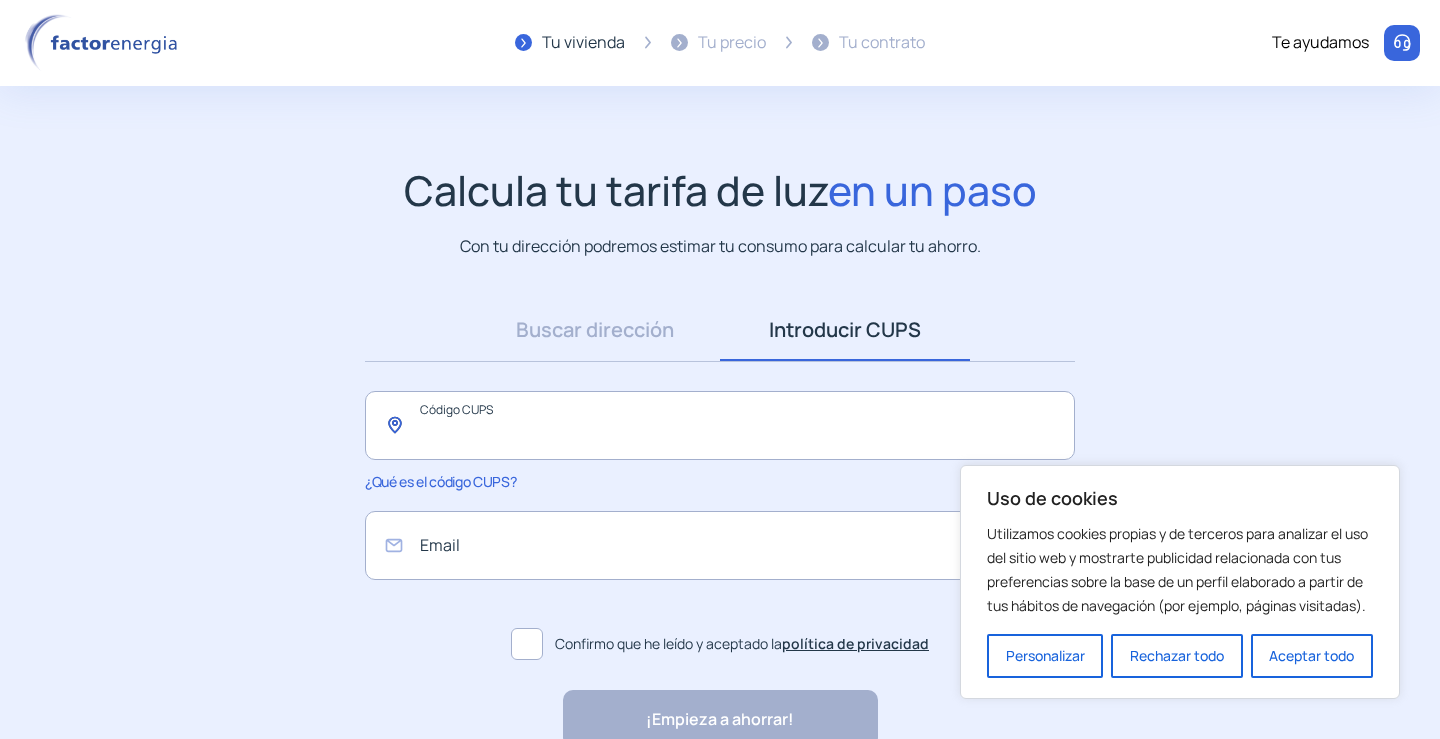 click 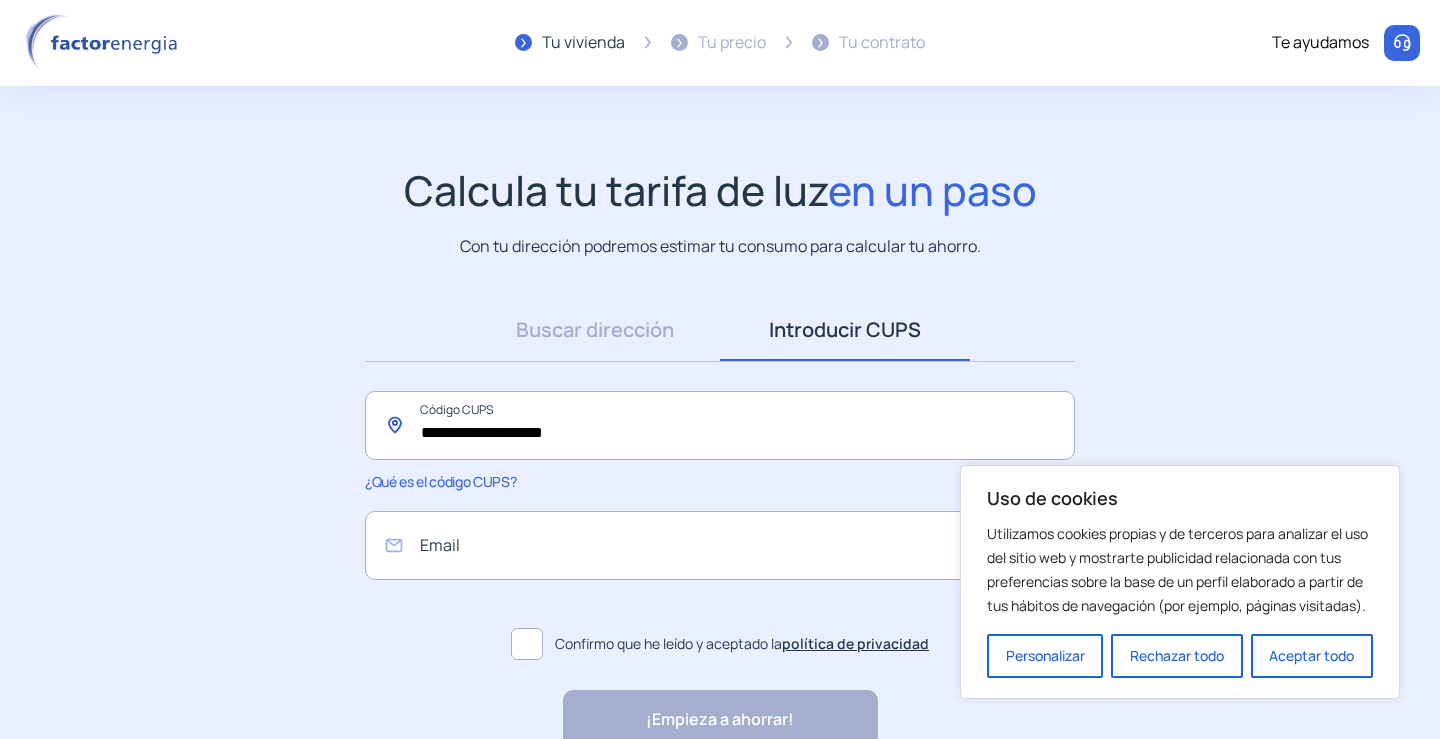 type on "**********" 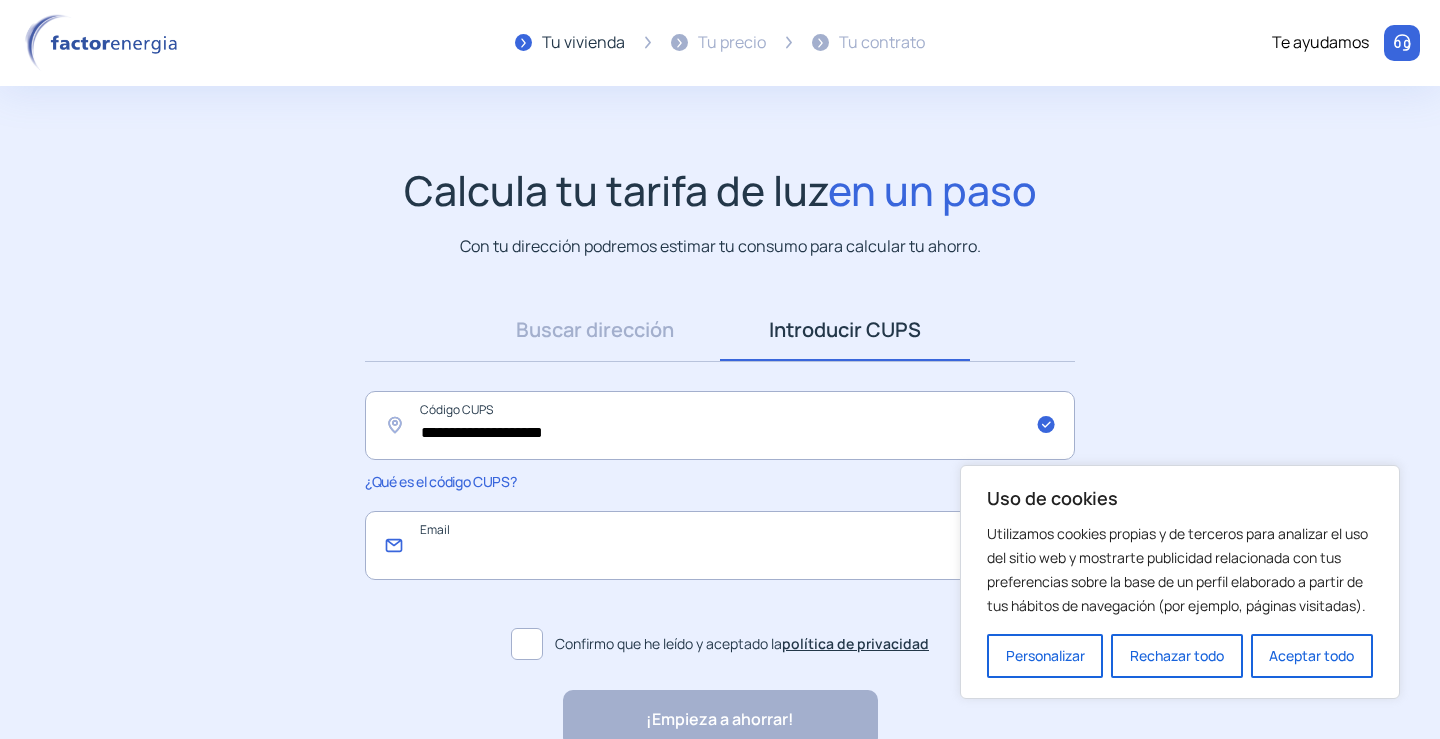 click 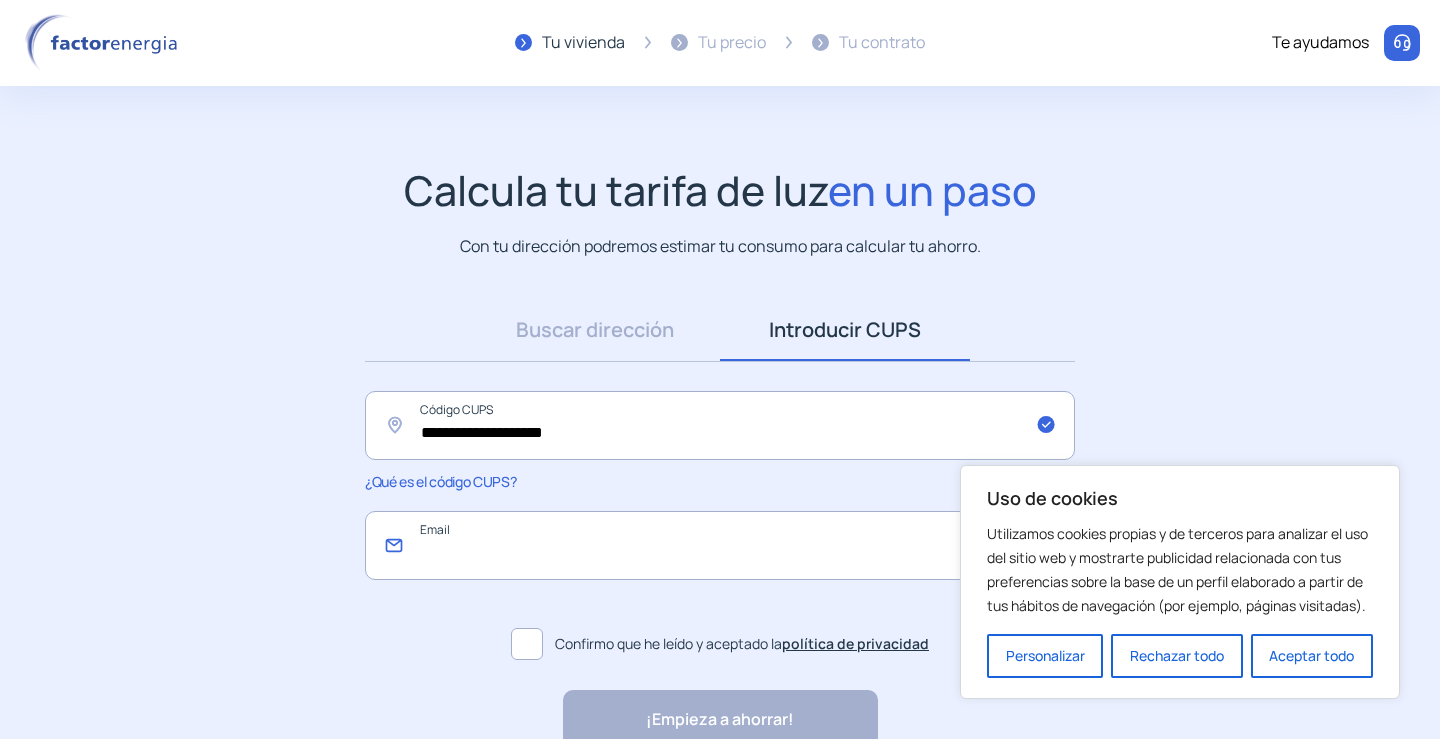 paste on "**********" 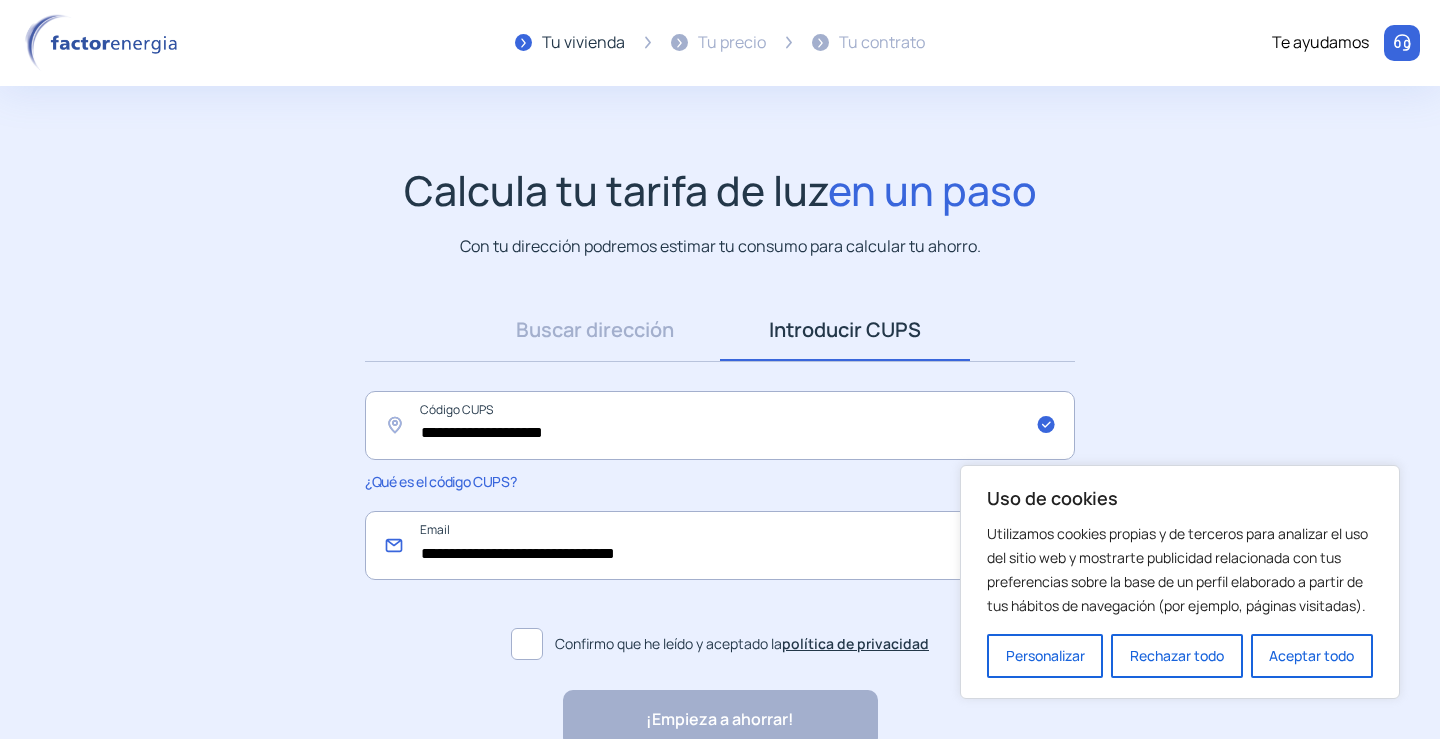 type on "**********" 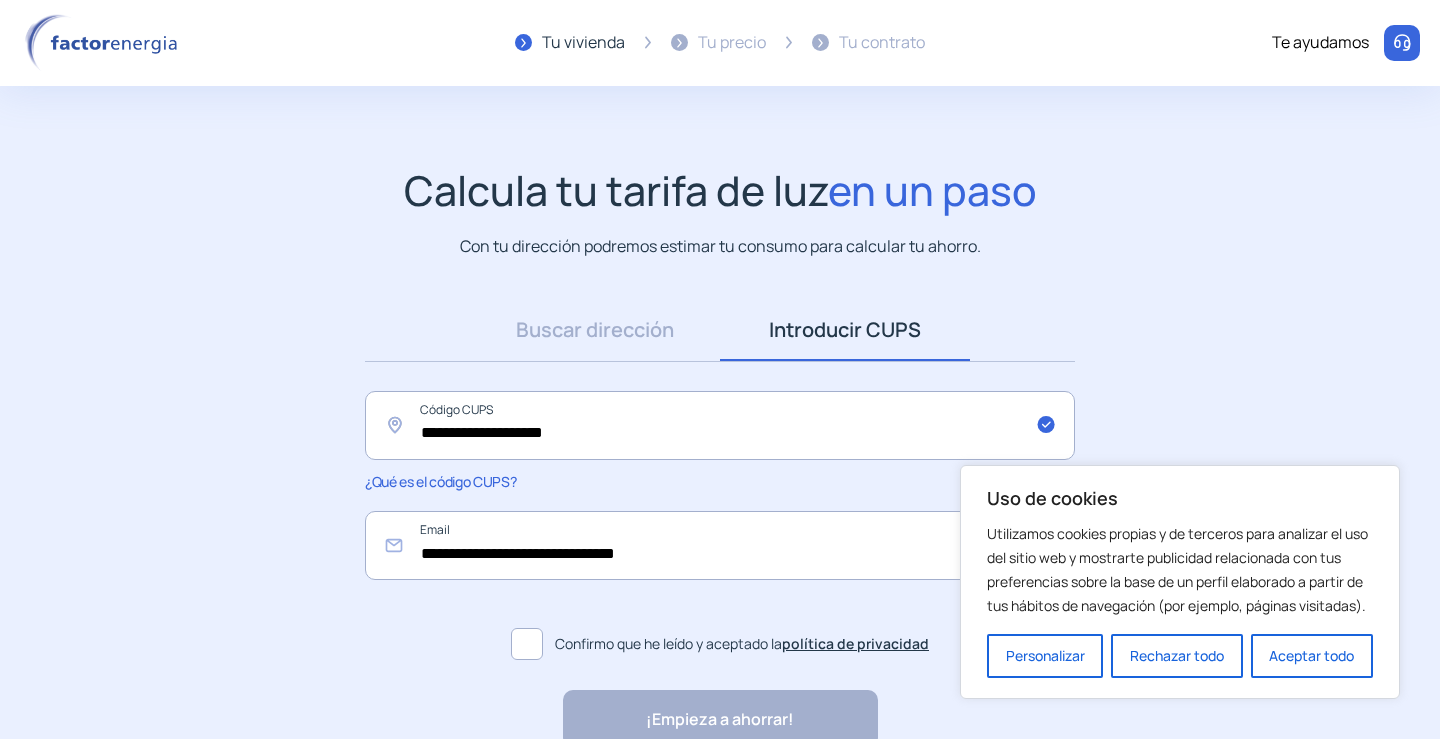 click 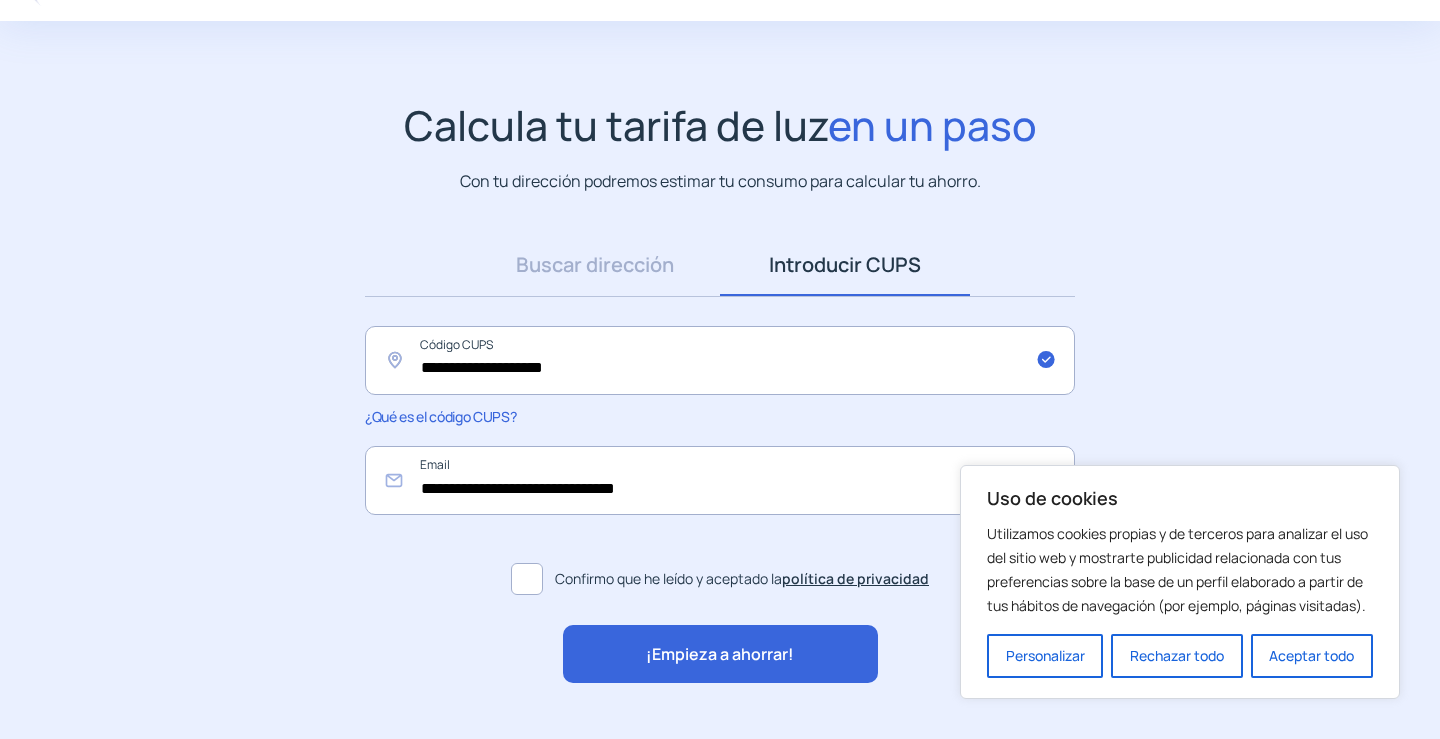 scroll, scrollTop: 100, scrollLeft: 0, axis: vertical 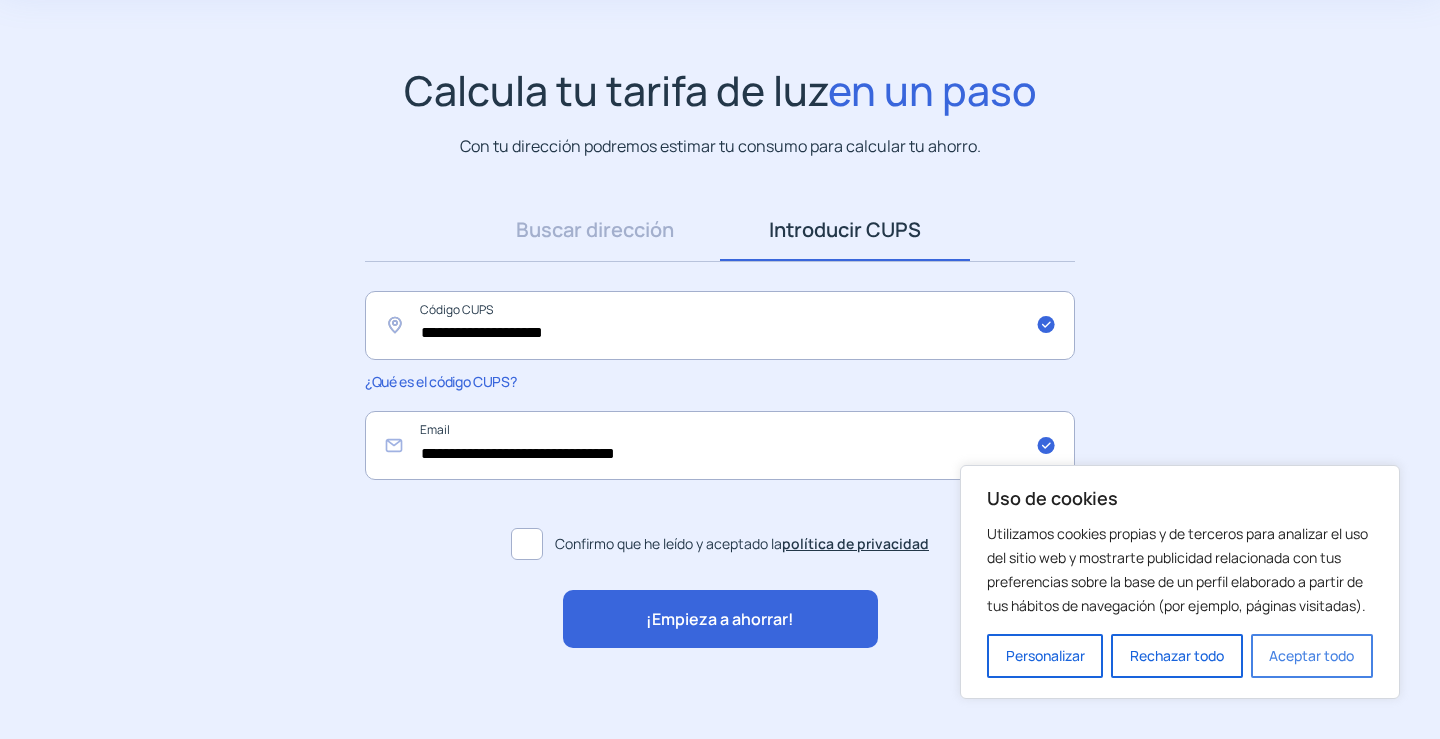 click on "Aceptar todo" at bounding box center [1312, 656] 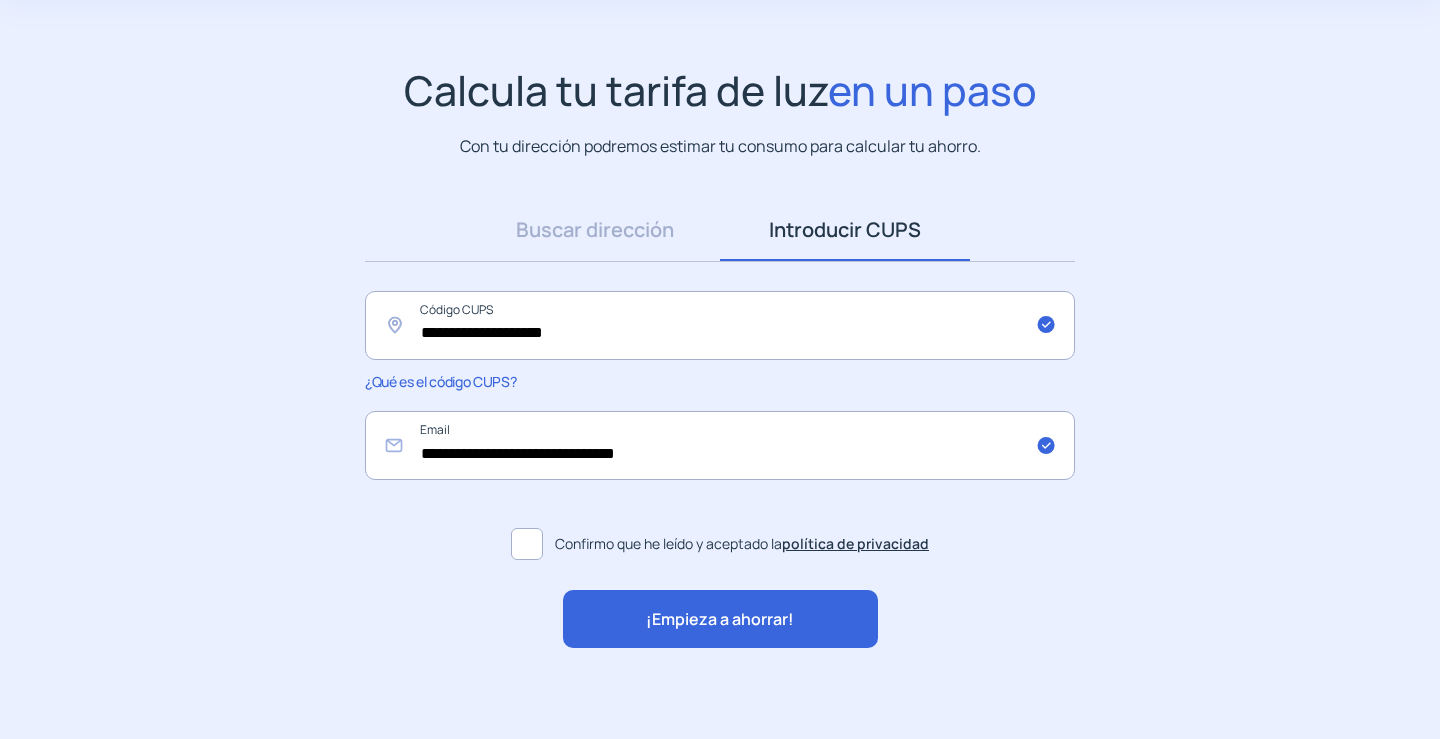 click on "¡Empieza a ahorrar!" 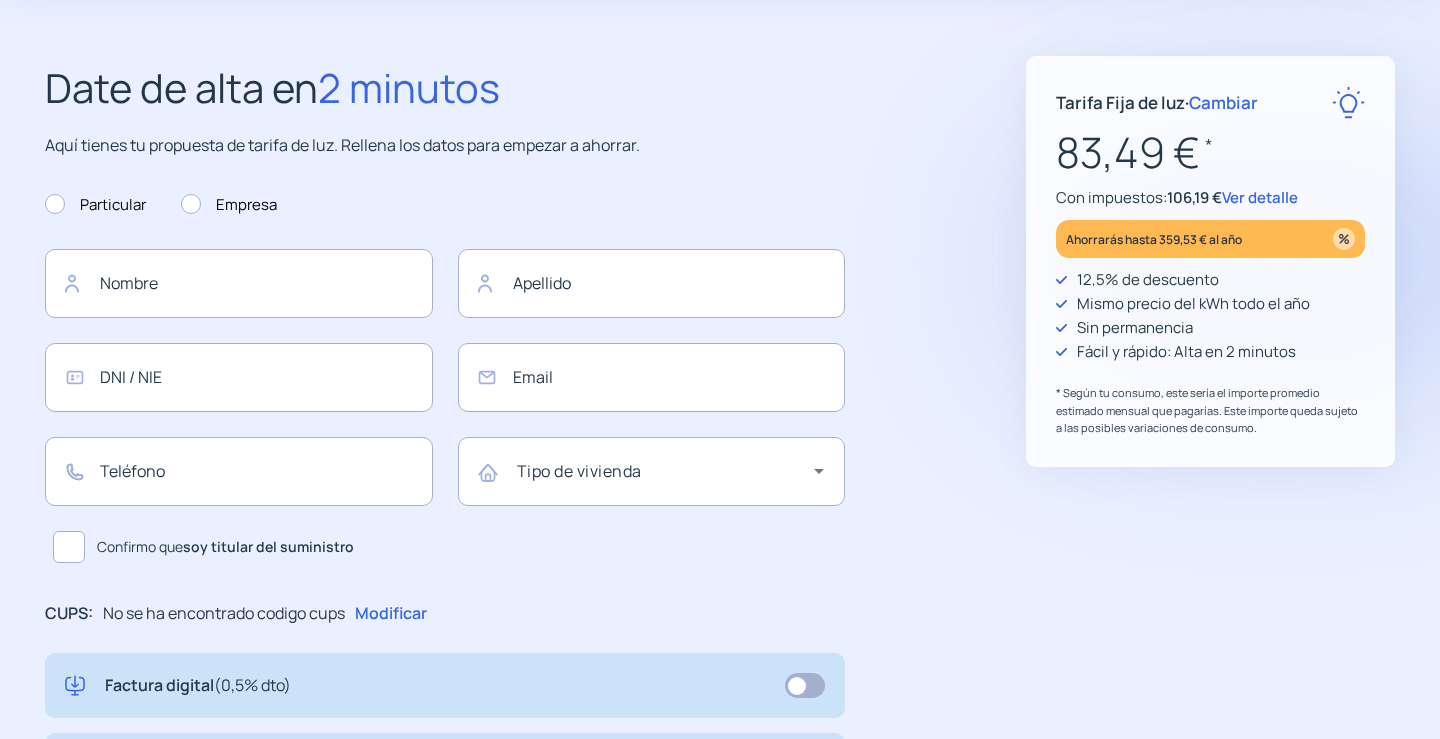 type on "**********" 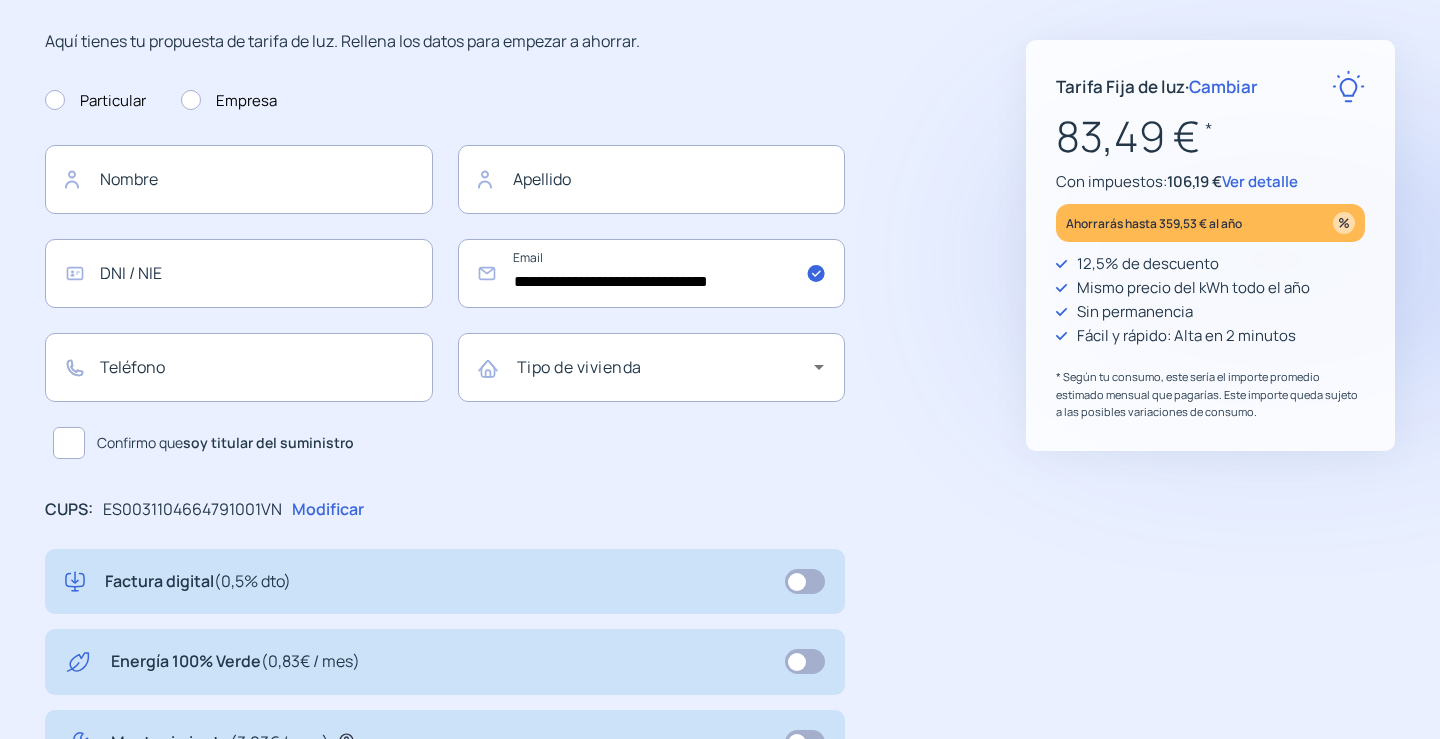 scroll, scrollTop: 38, scrollLeft: 0, axis: vertical 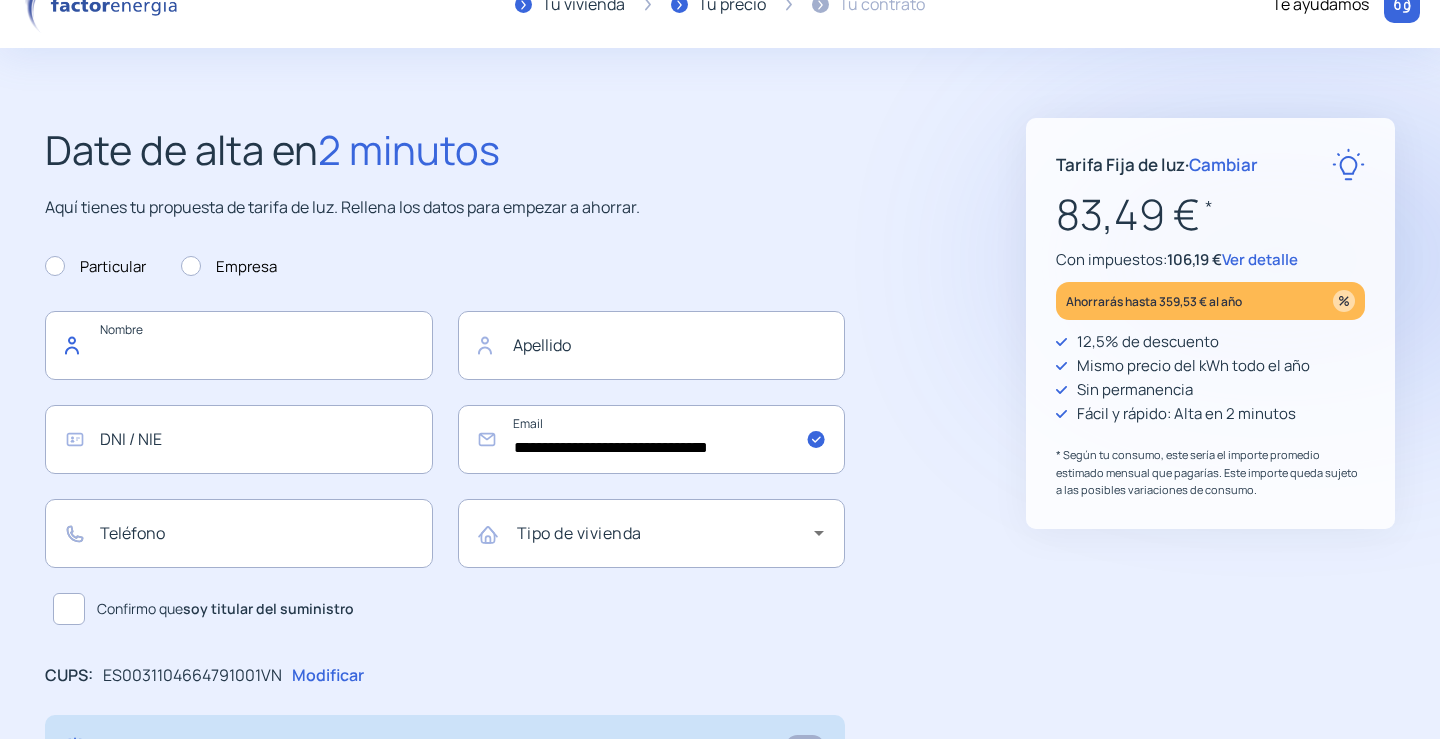 click 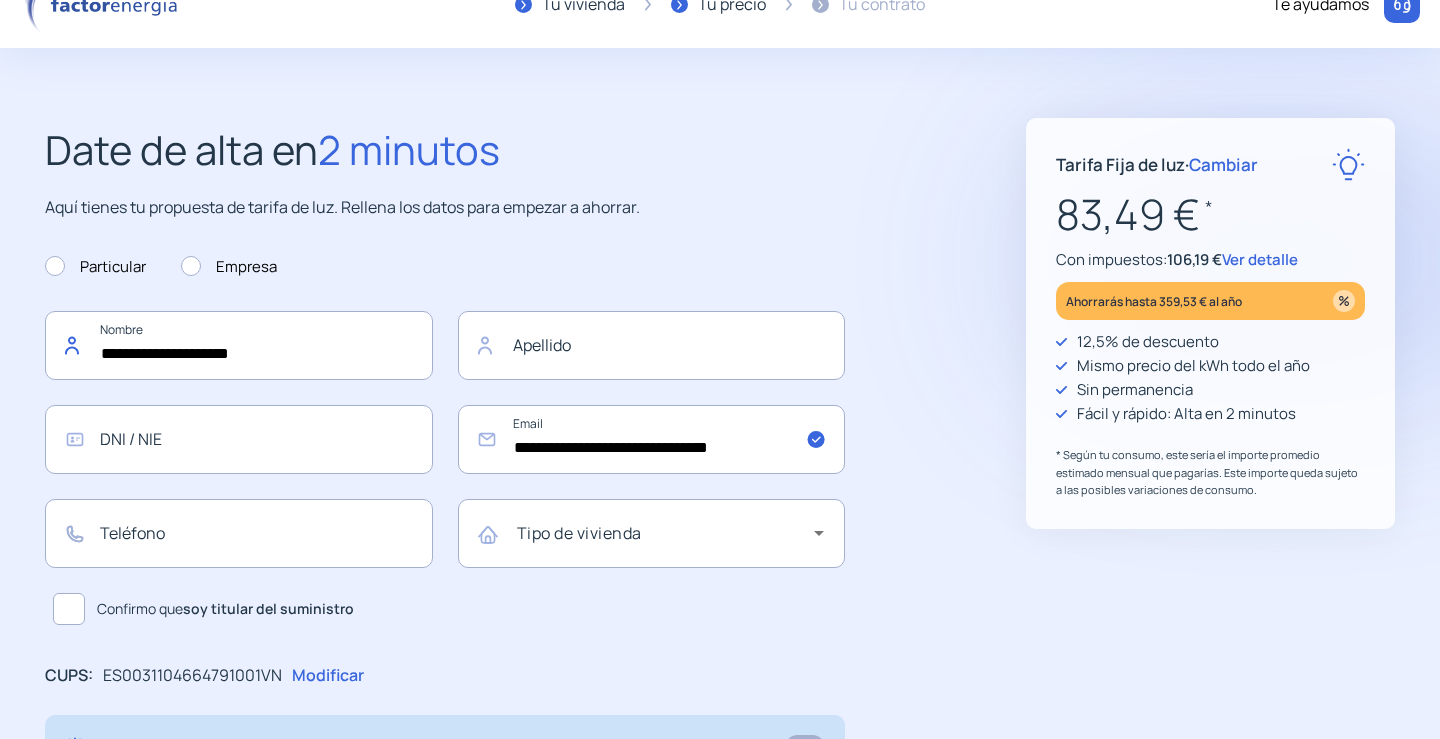 type on "**********" 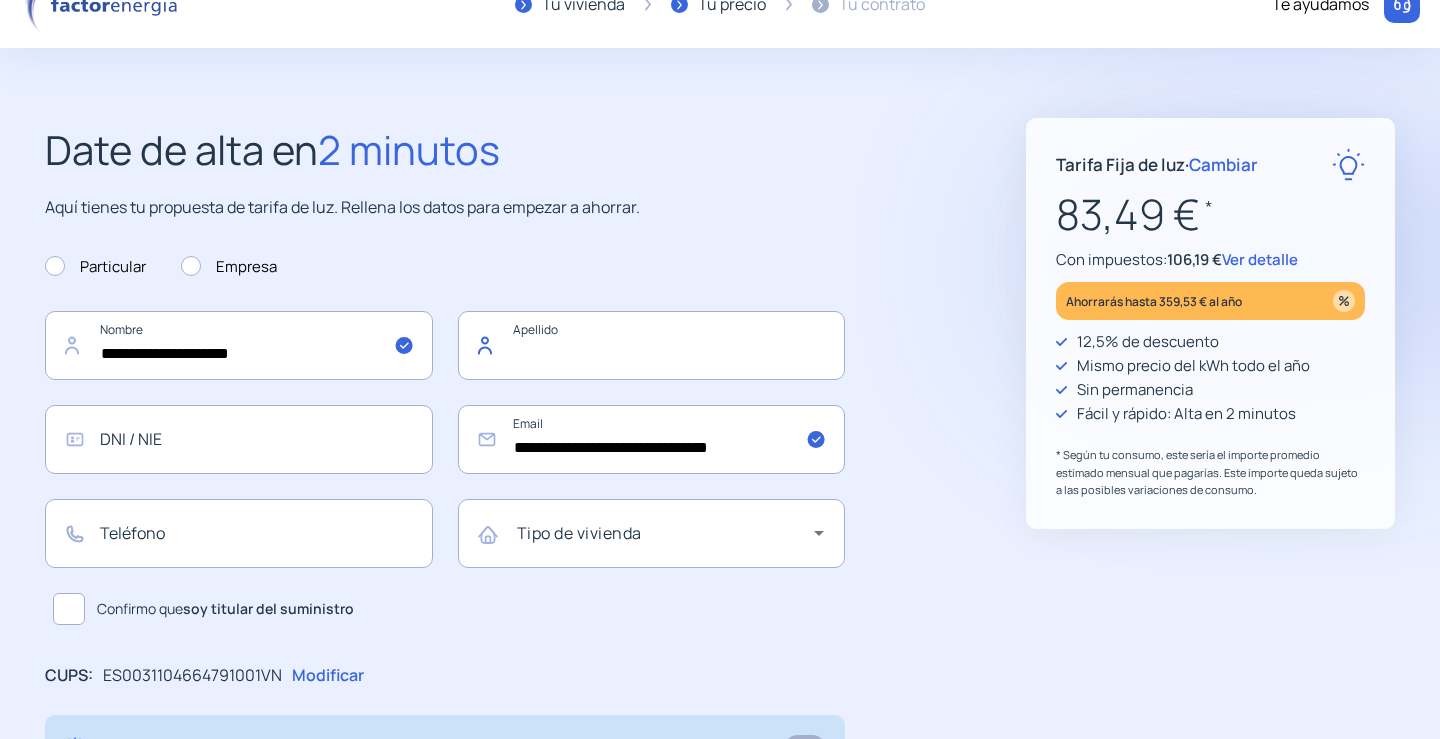 click 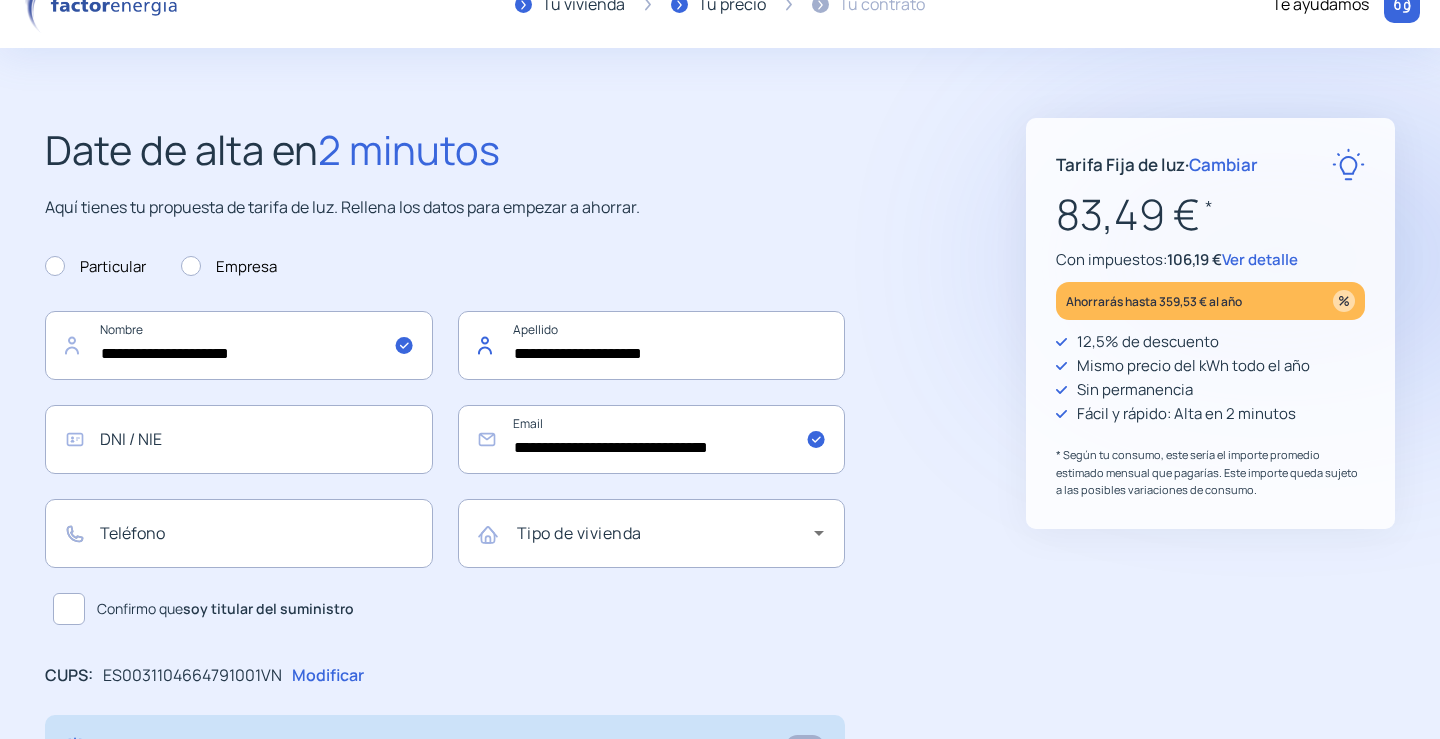 drag, startPoint x: 573, startPoint y: 349, endPoint x: 433, endPoint y: 338, distance: 140.43147 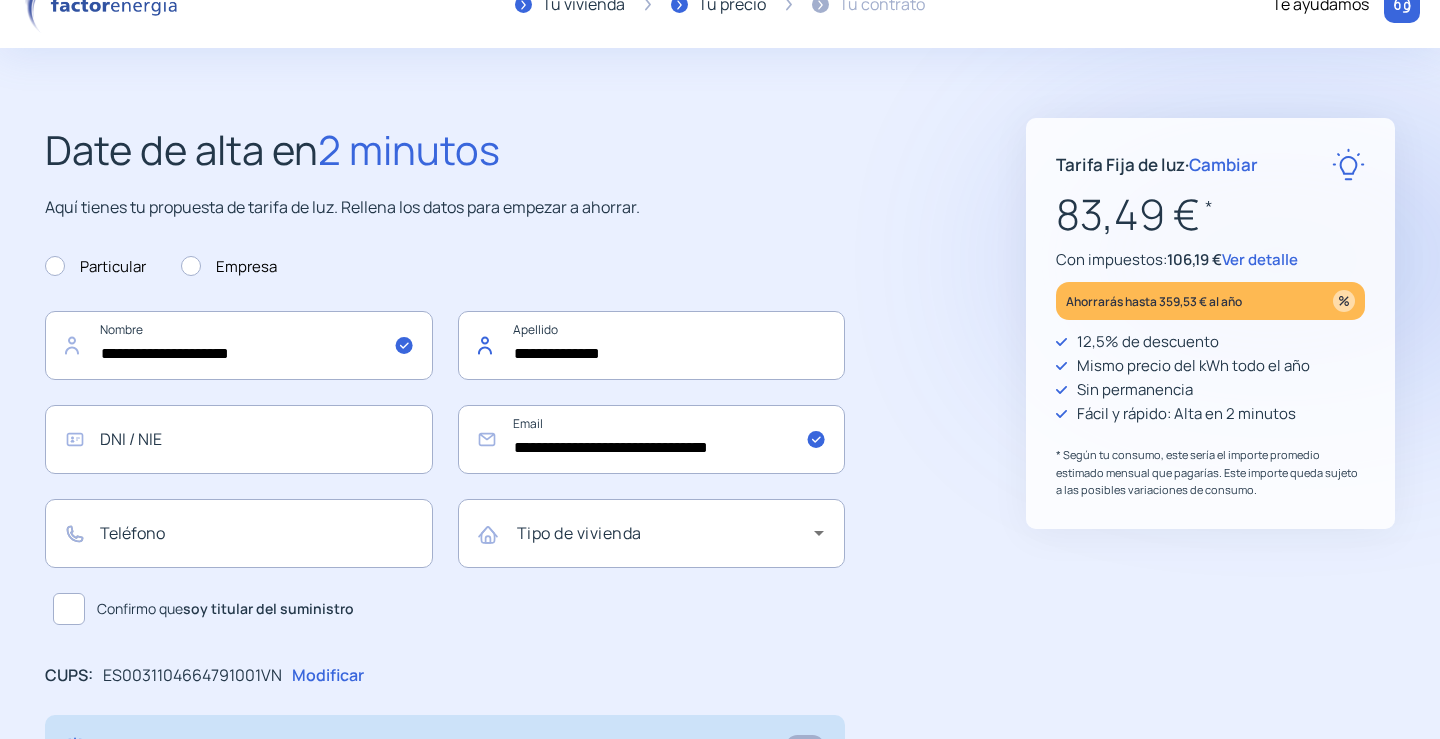 type on "**********" 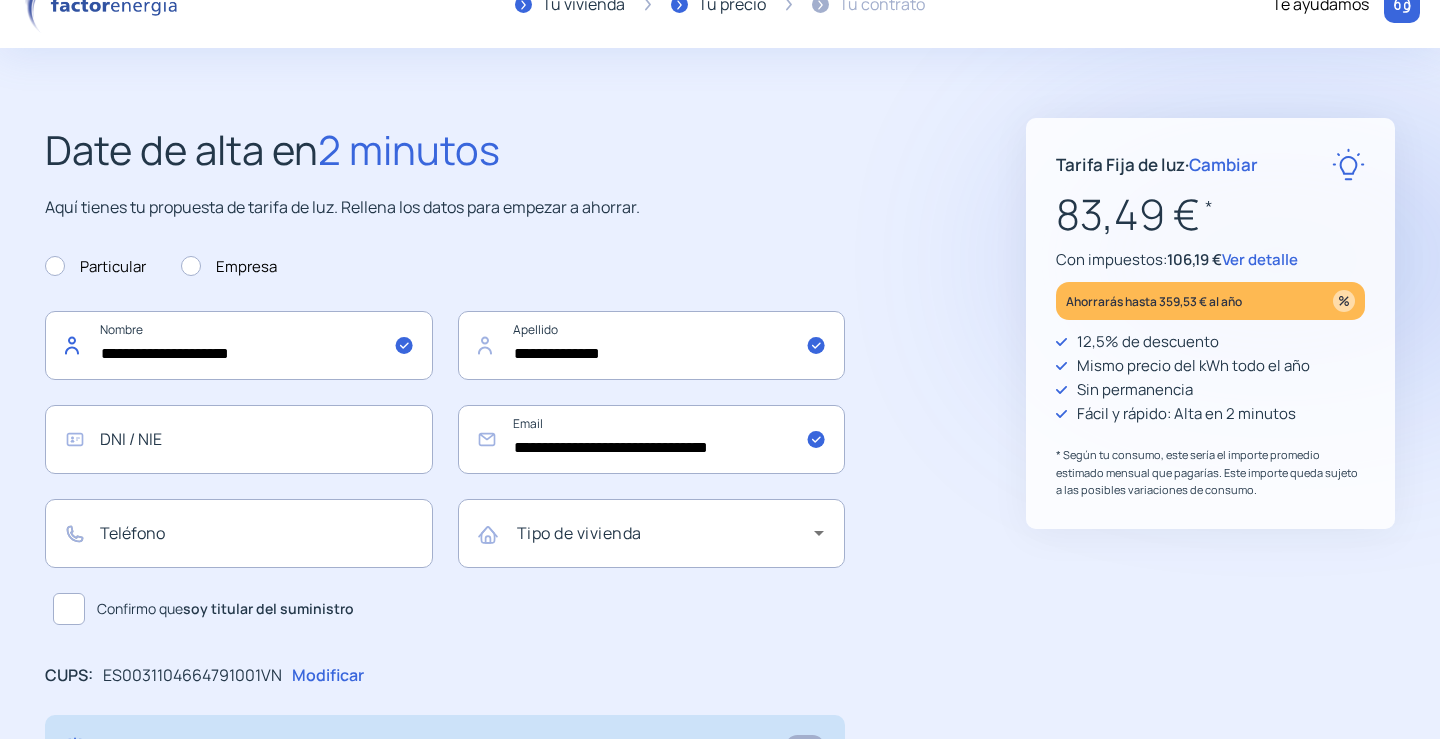 drag, startPoint x: 151, startPoint y: 351, endPoint x: 255, endPoint y: 372, distance: 106.09901 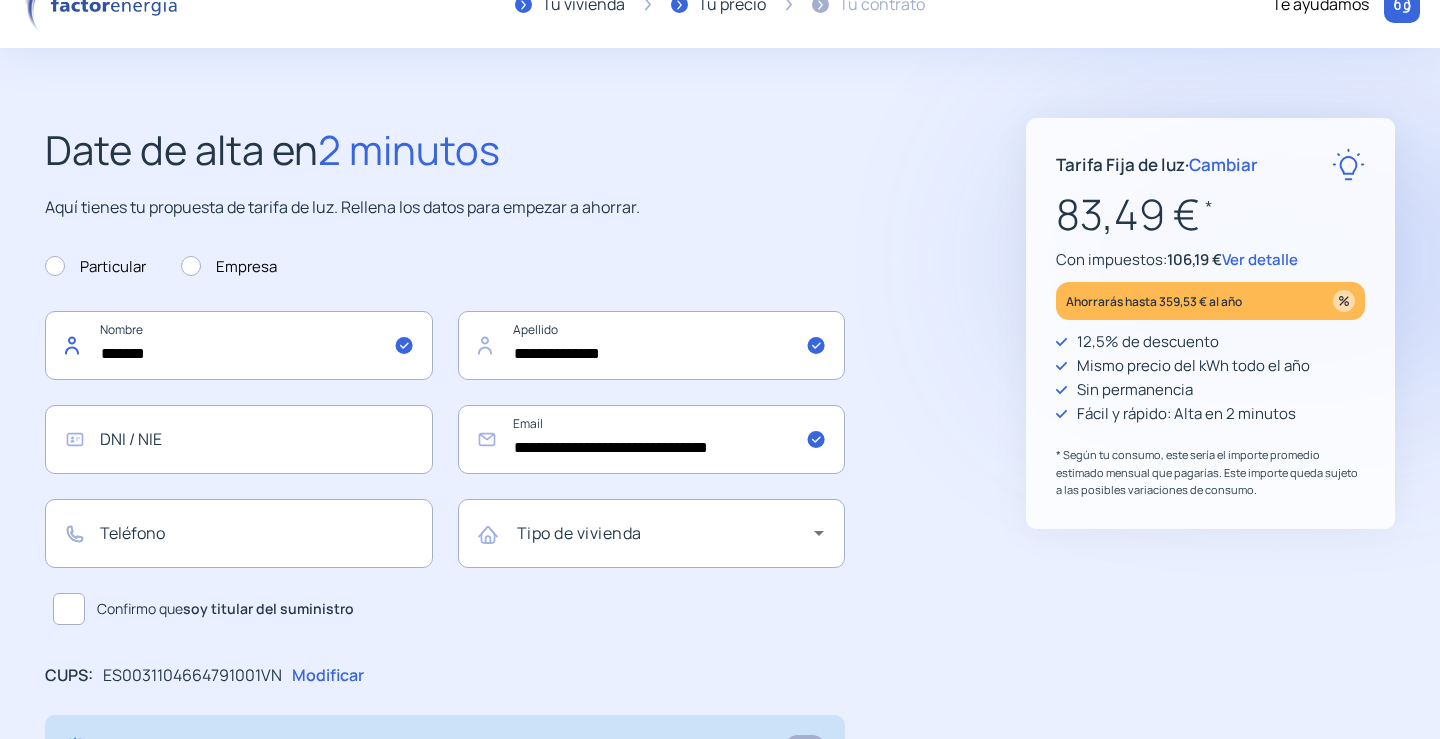 drag, startPoint x: 159, startPoint y: 350, endPoint x: 375, endPoint y: 357, distance: 216.1134 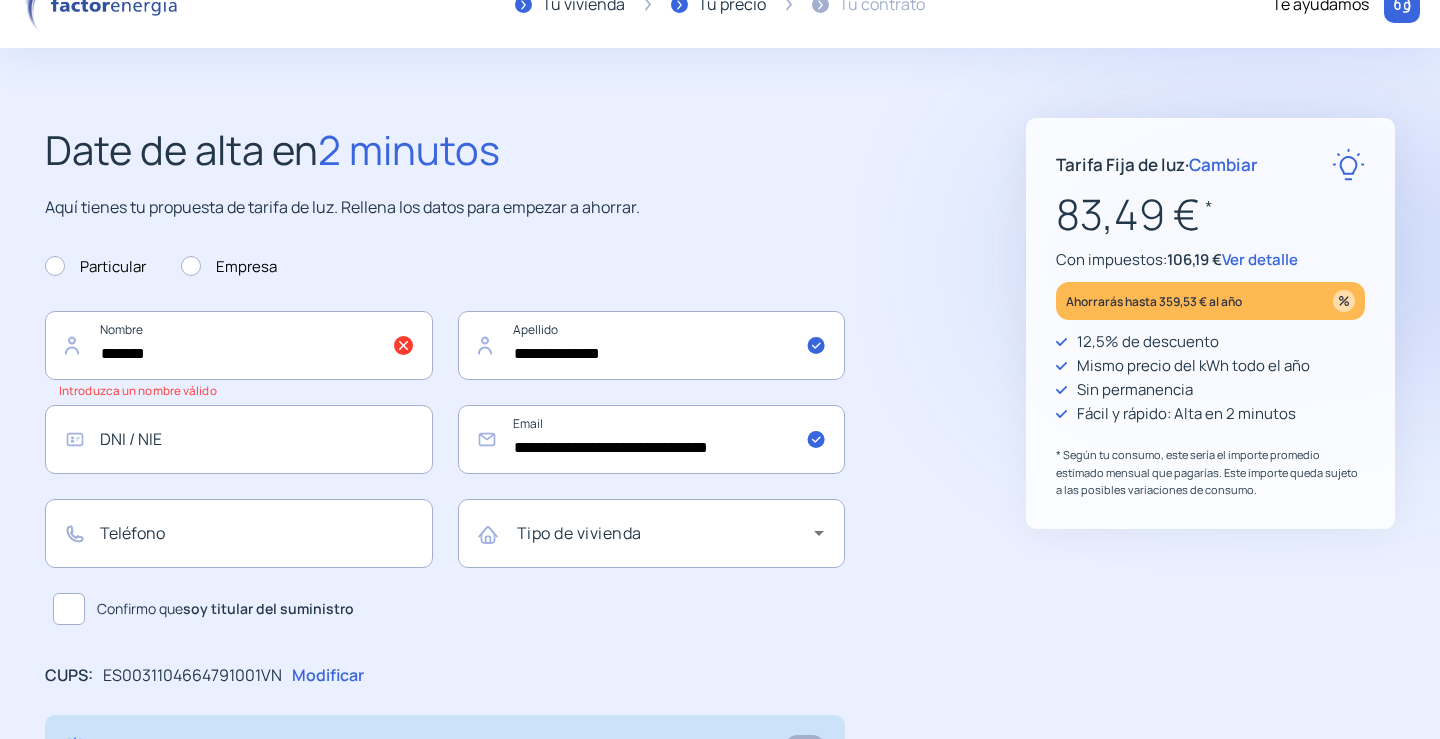 click on "**********" 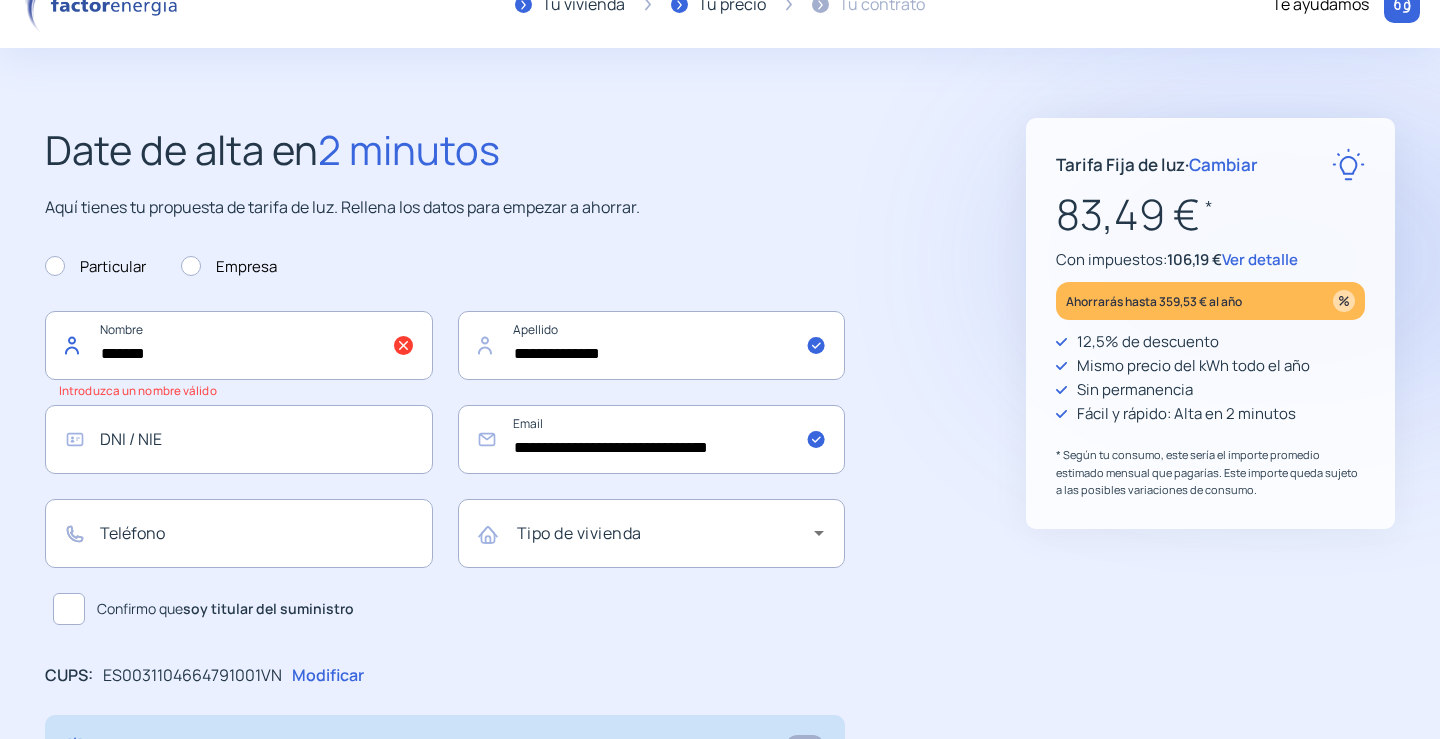 click on "******" 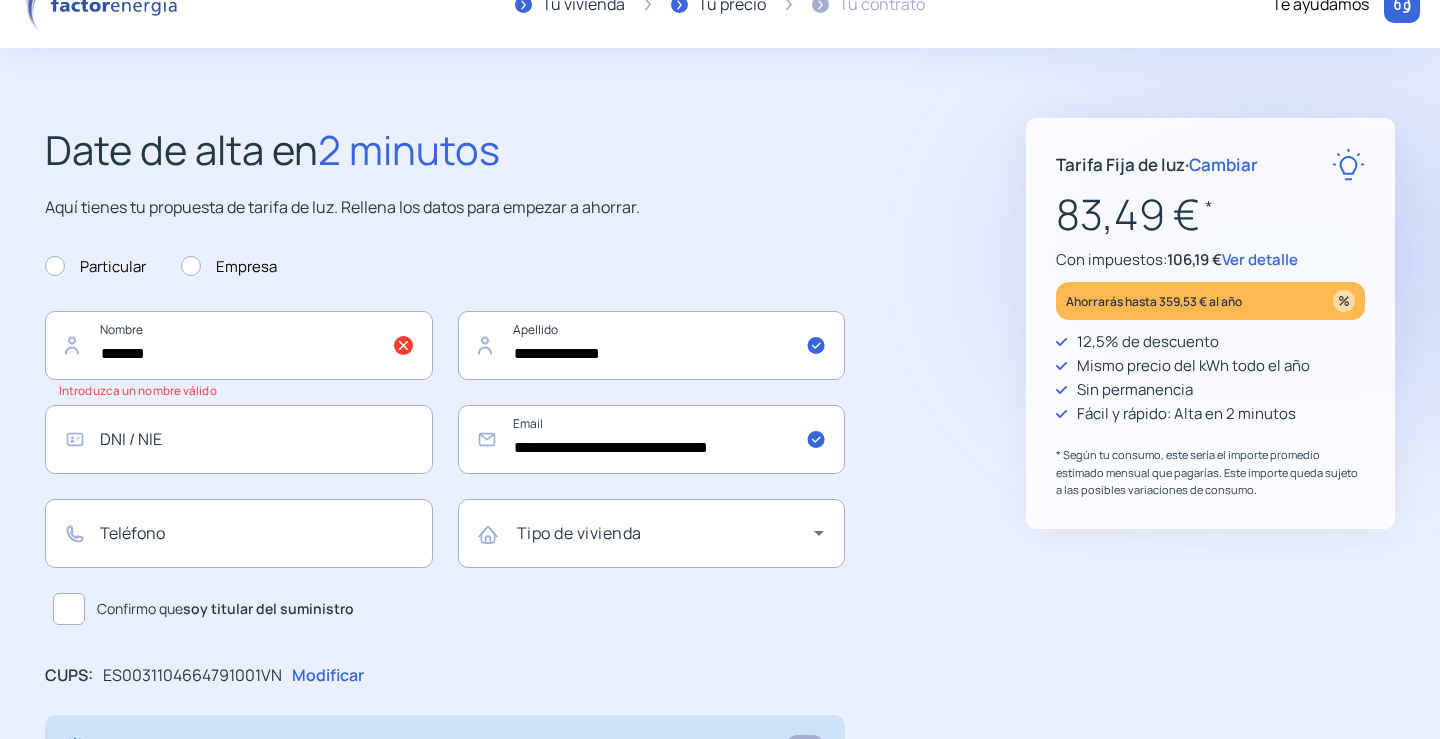 click on "**********" 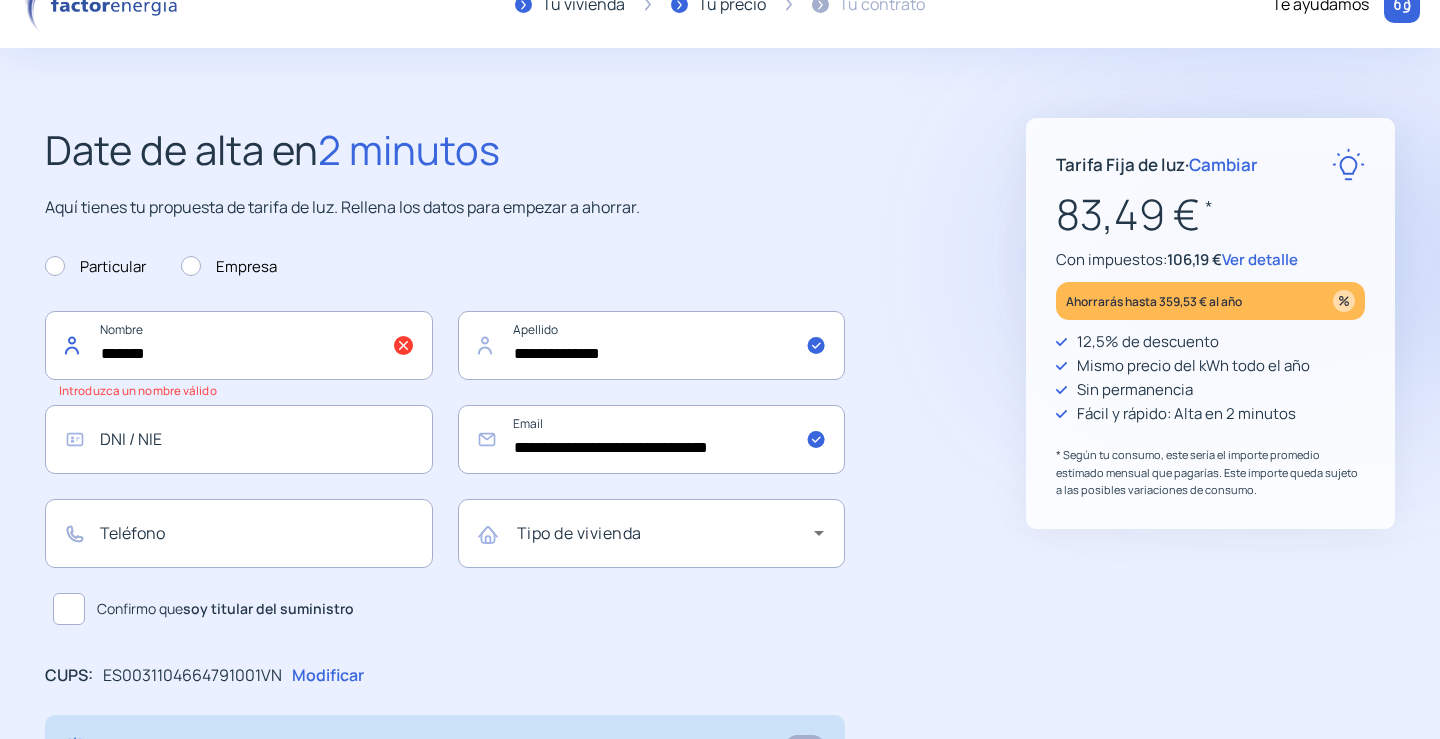 click on "******" 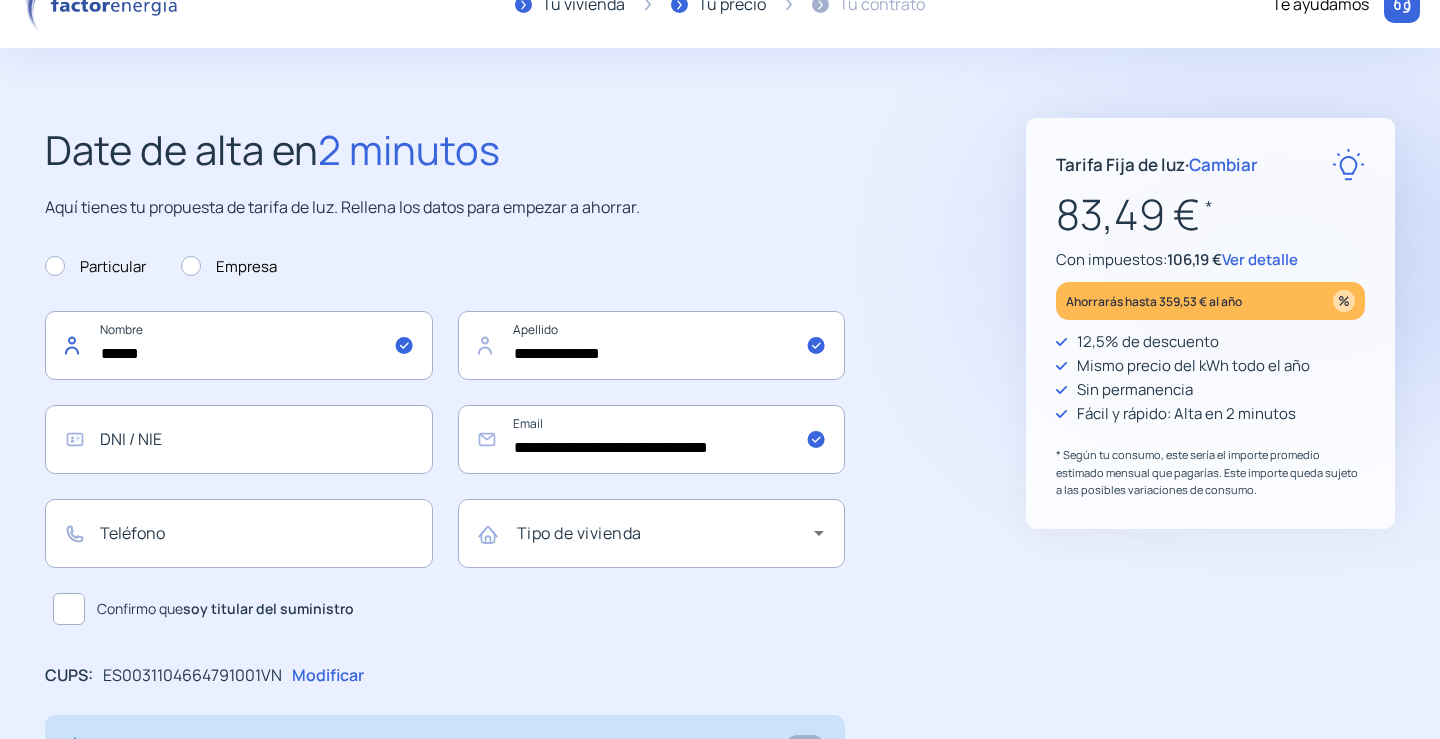 type on "******" 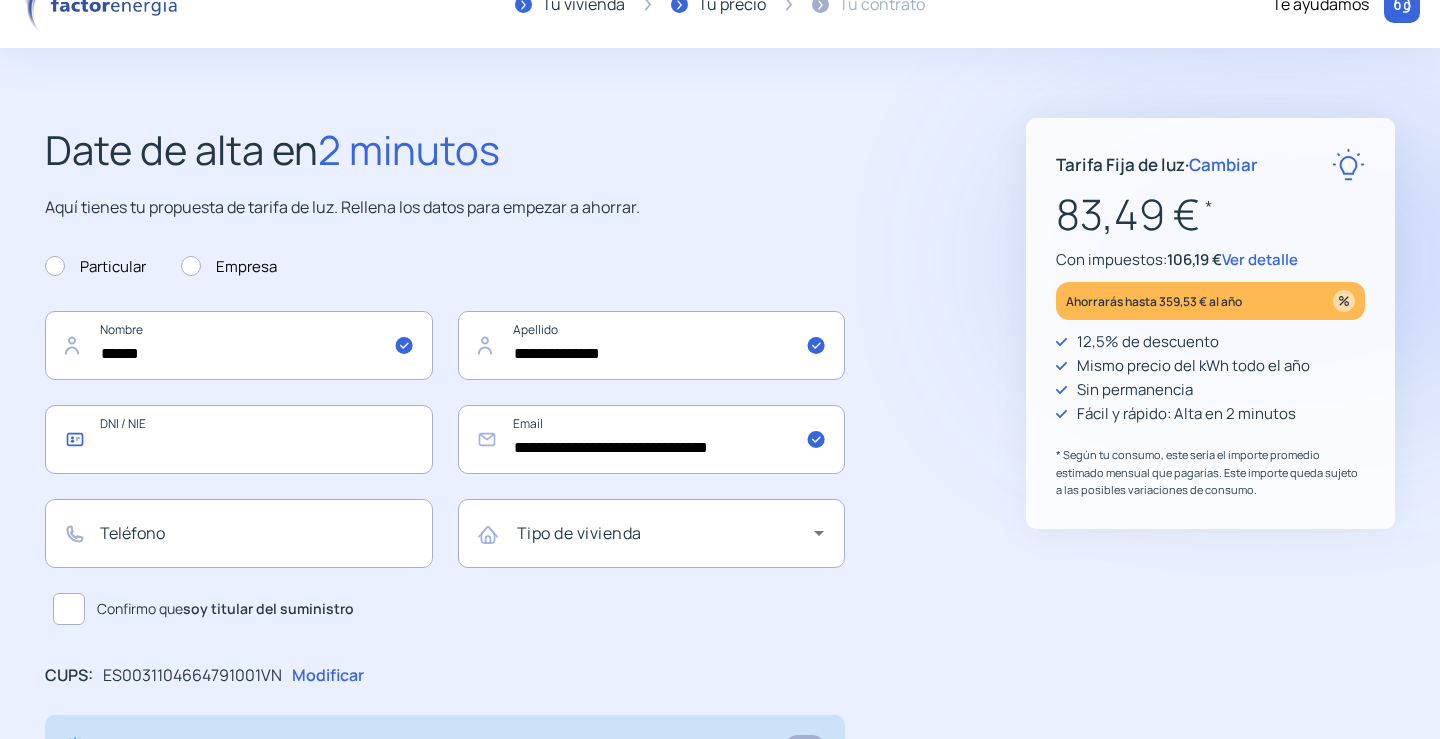 click 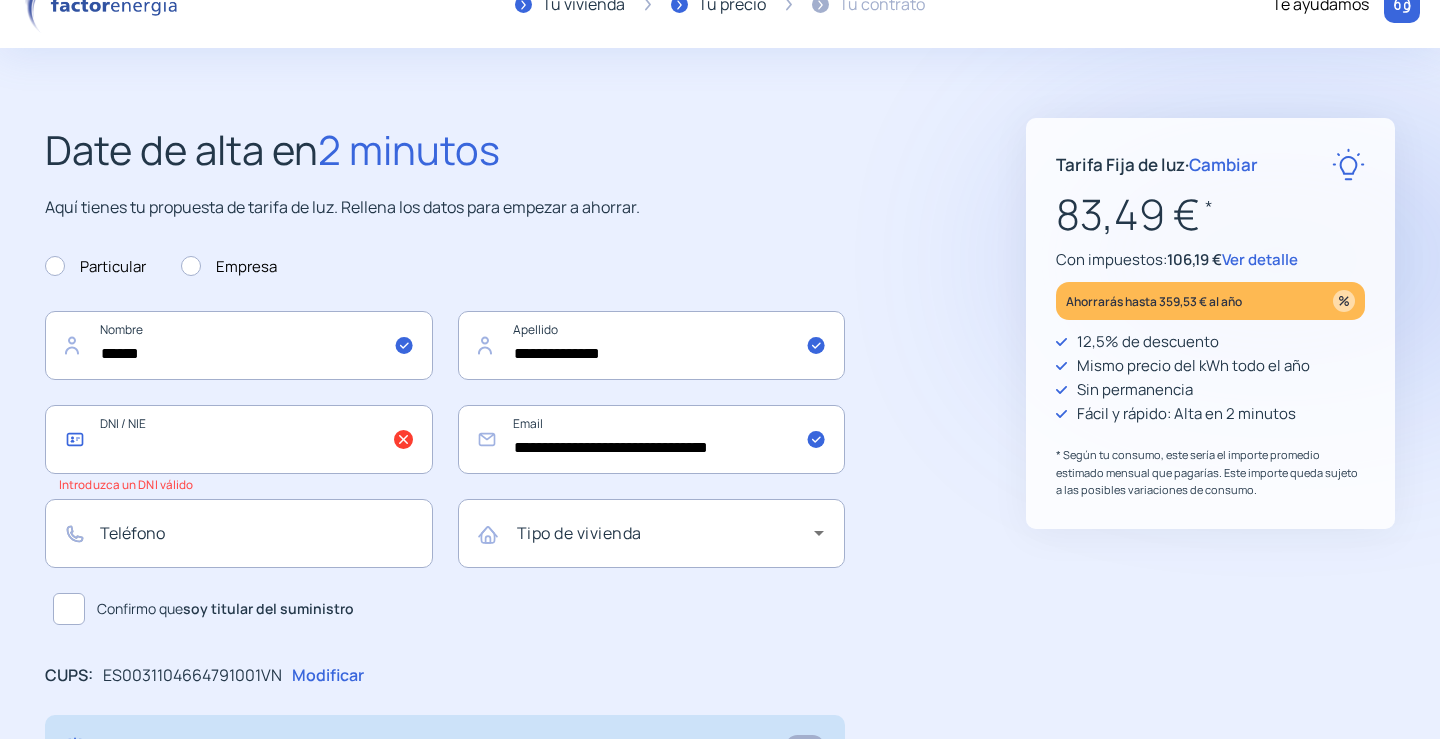 paste on "*********" 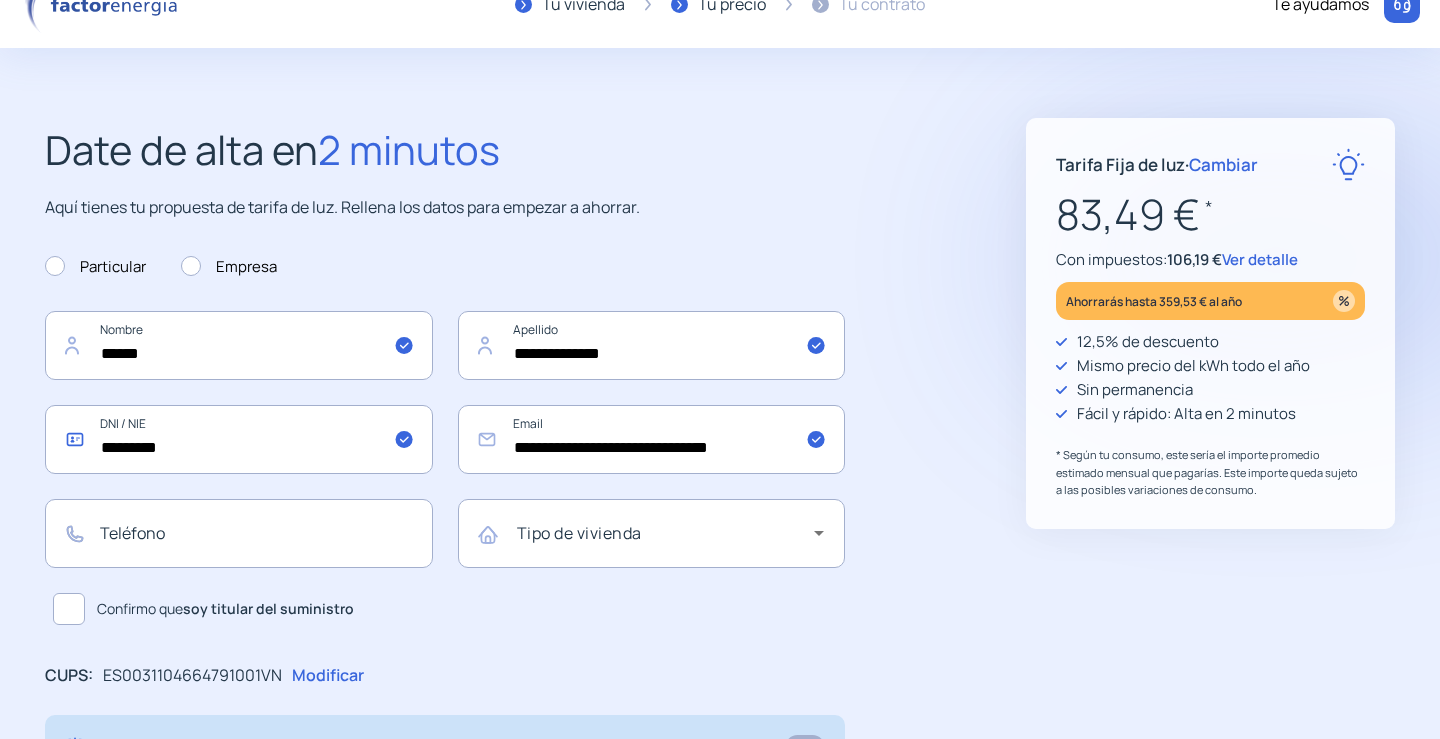 type on "*********" 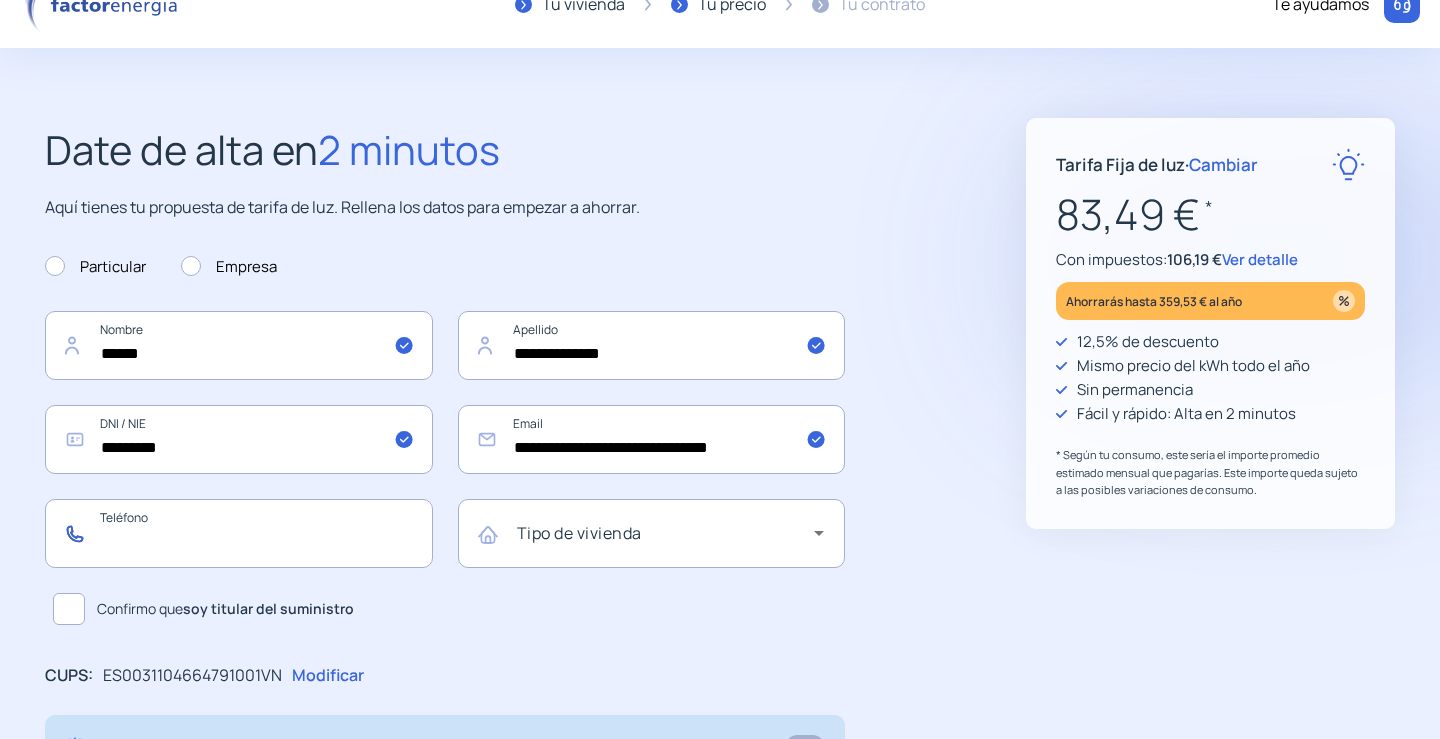 click 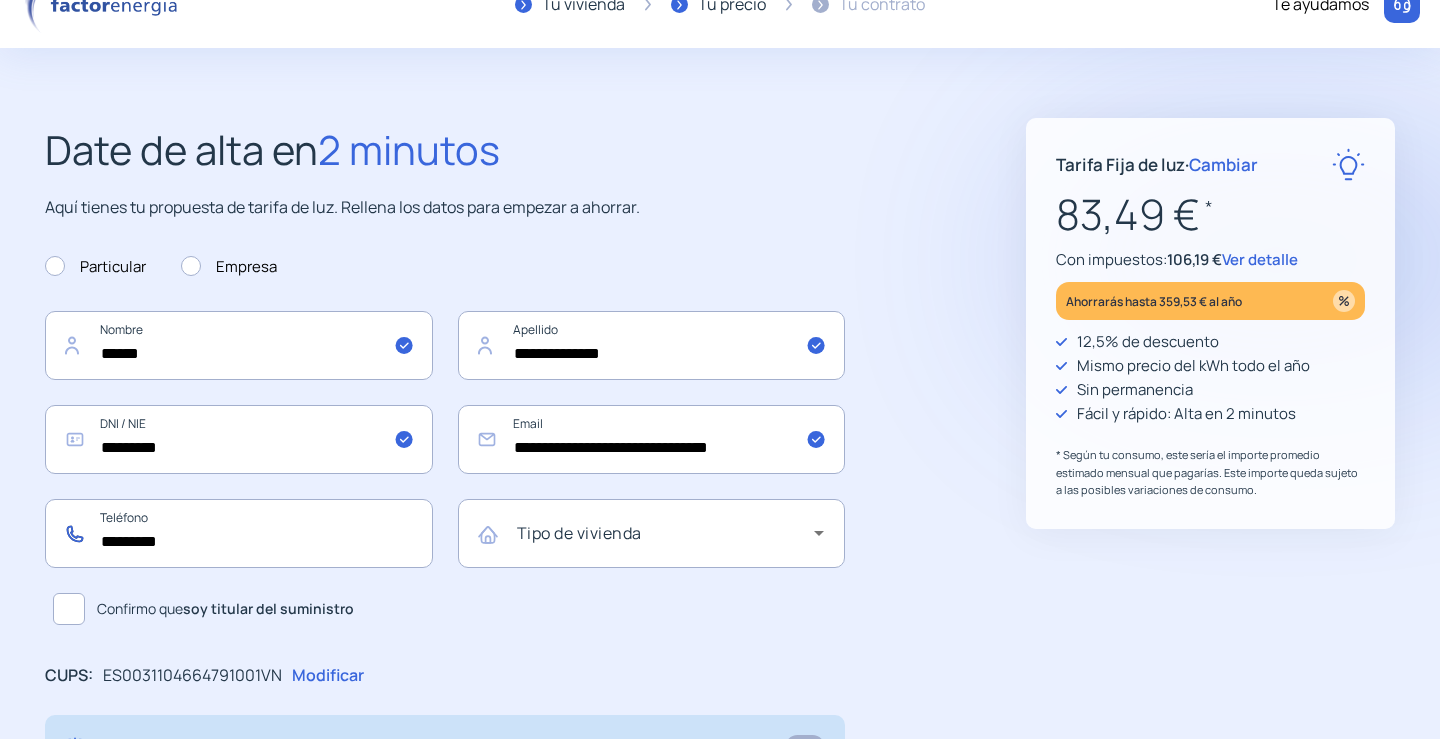 type on "*********" 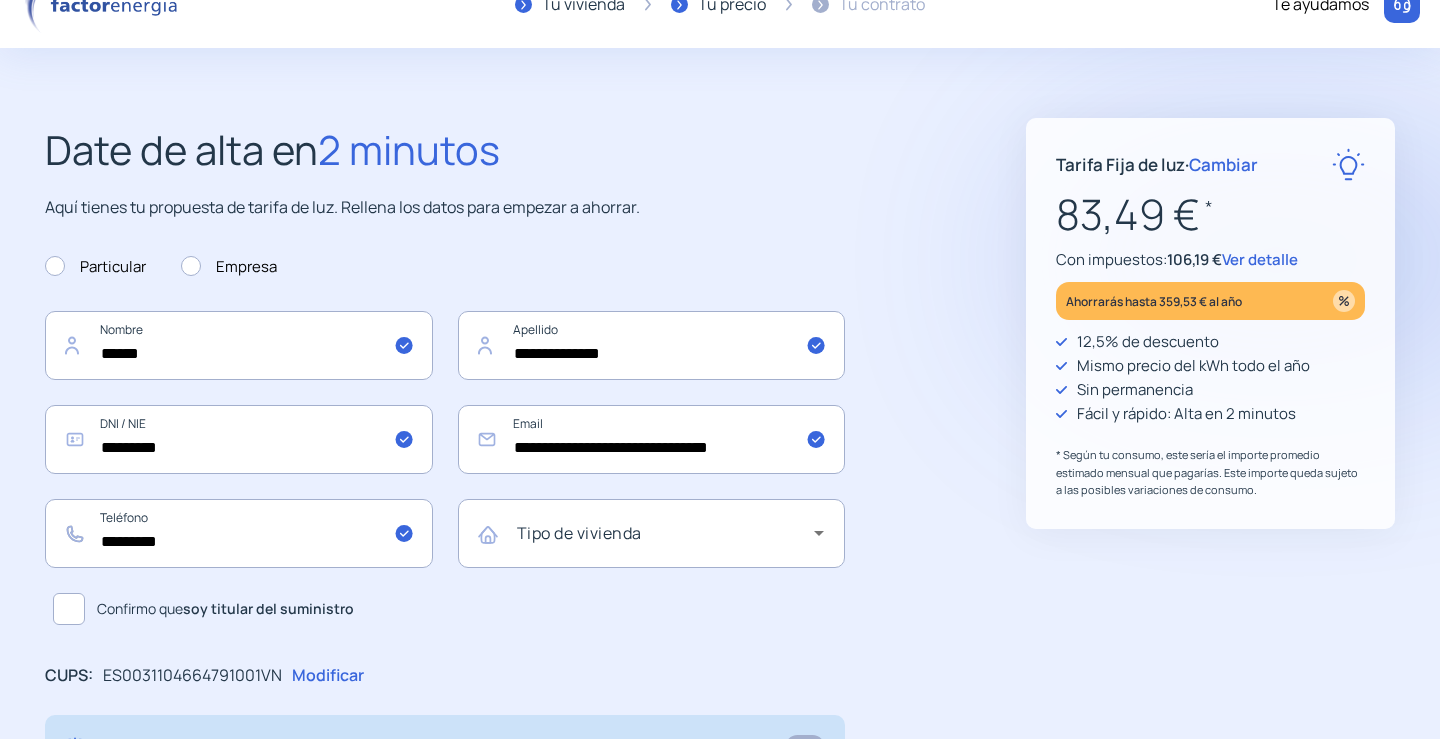 click on "Confirmo que  soy titular del suministro" 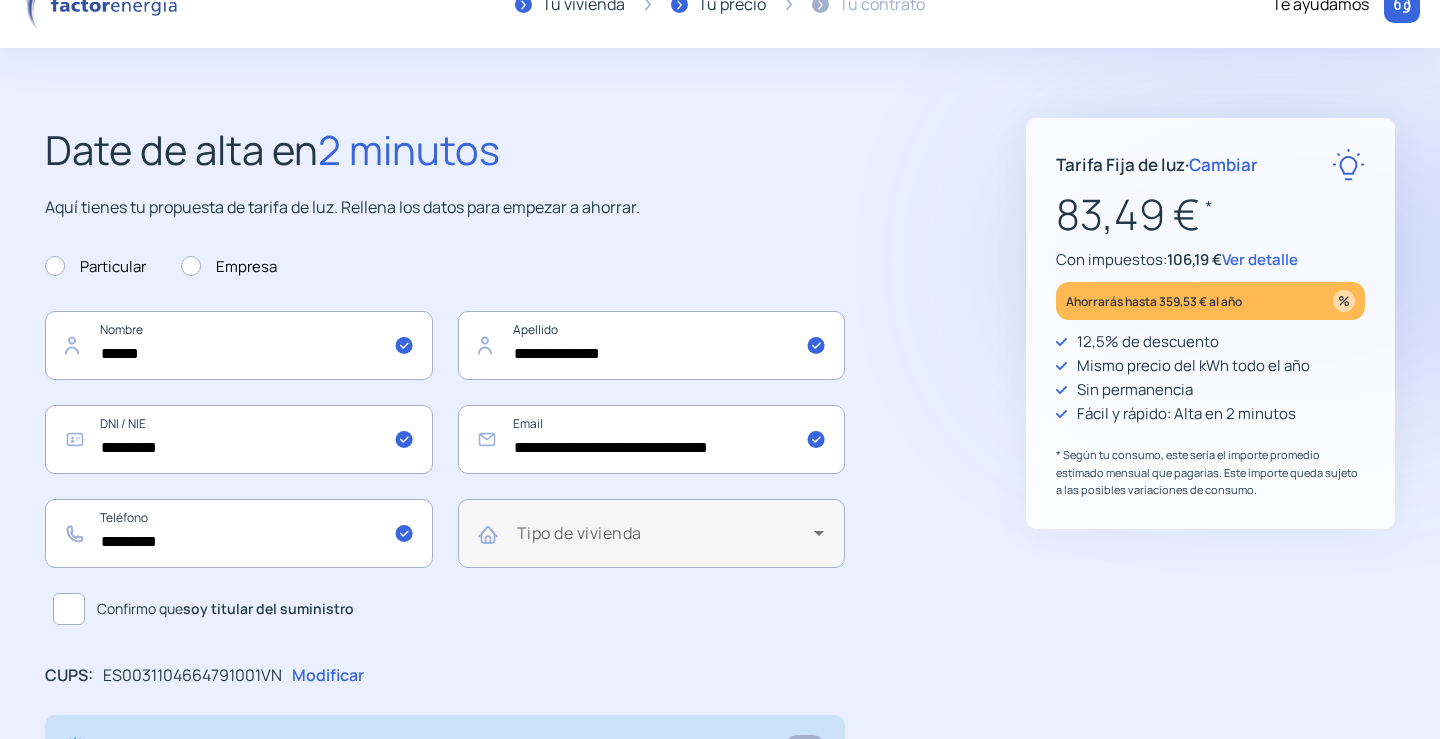 click on "Tipo de vivienda" 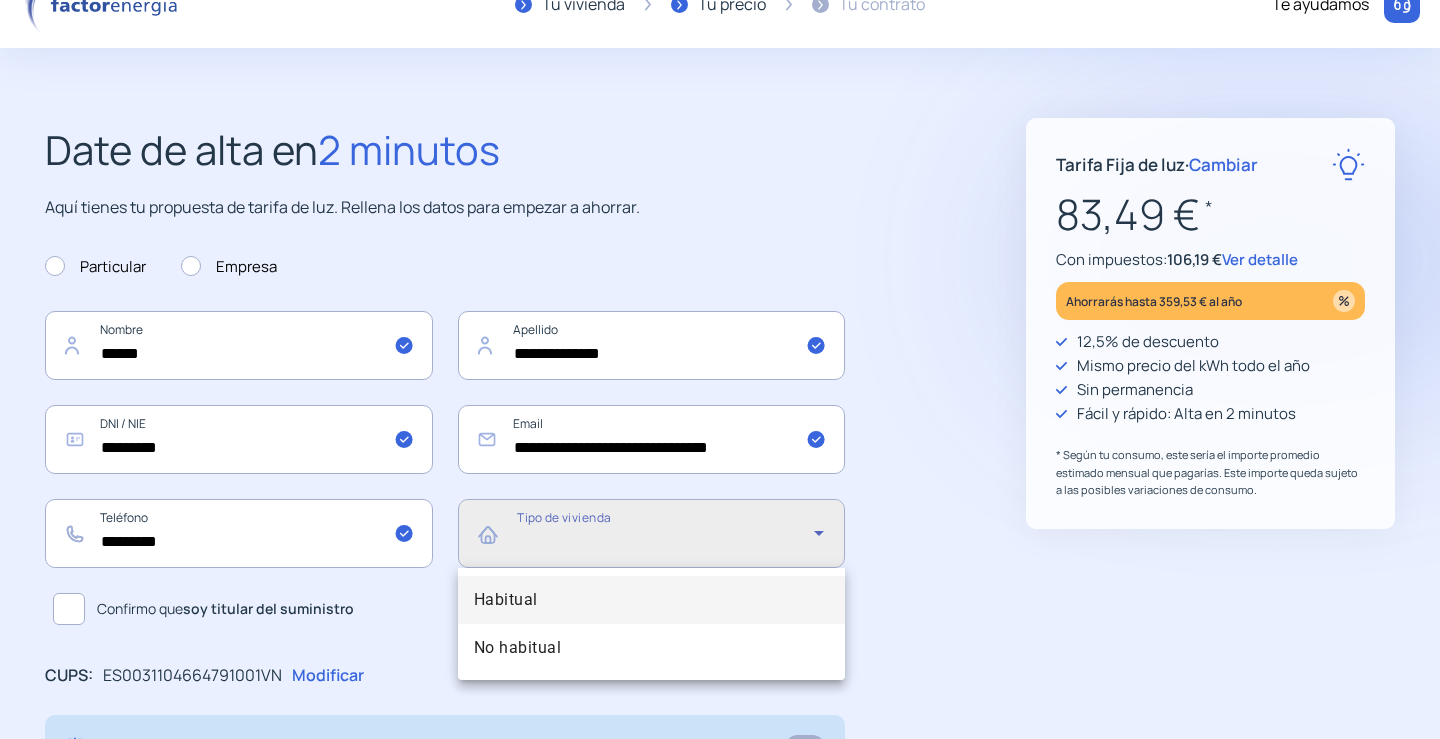 click on "Habitual" at bounding box center (652, 600) 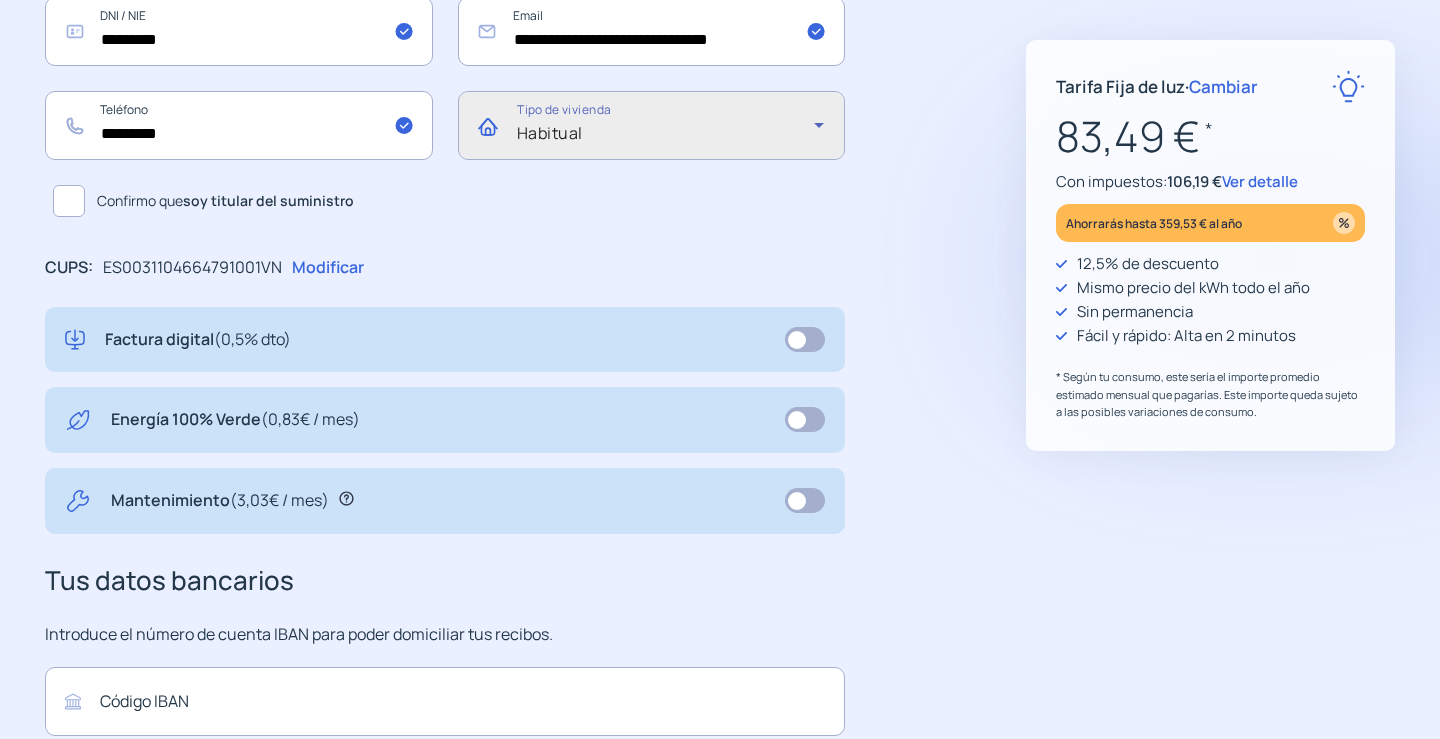 scroll, scrollTop: 638, scrollLeft: 0, axis: vertical 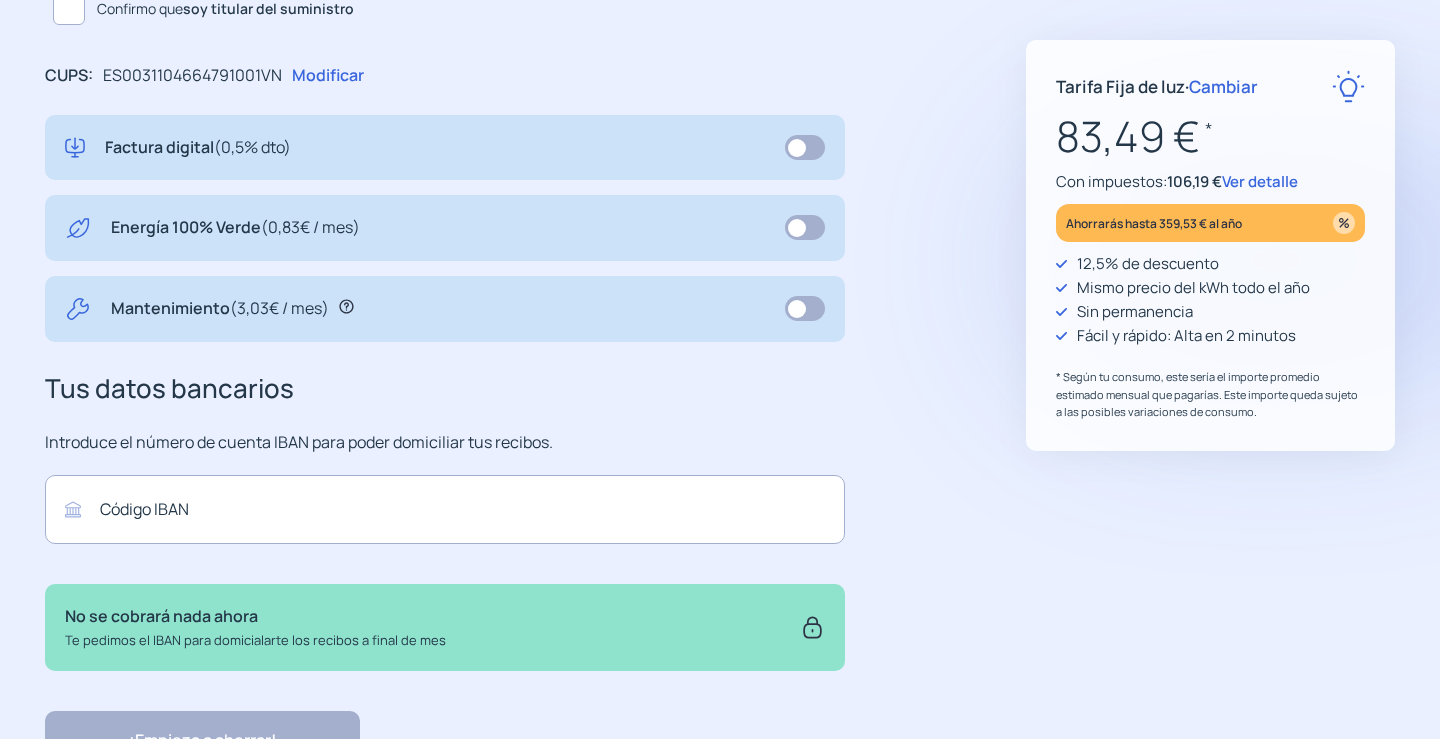 click 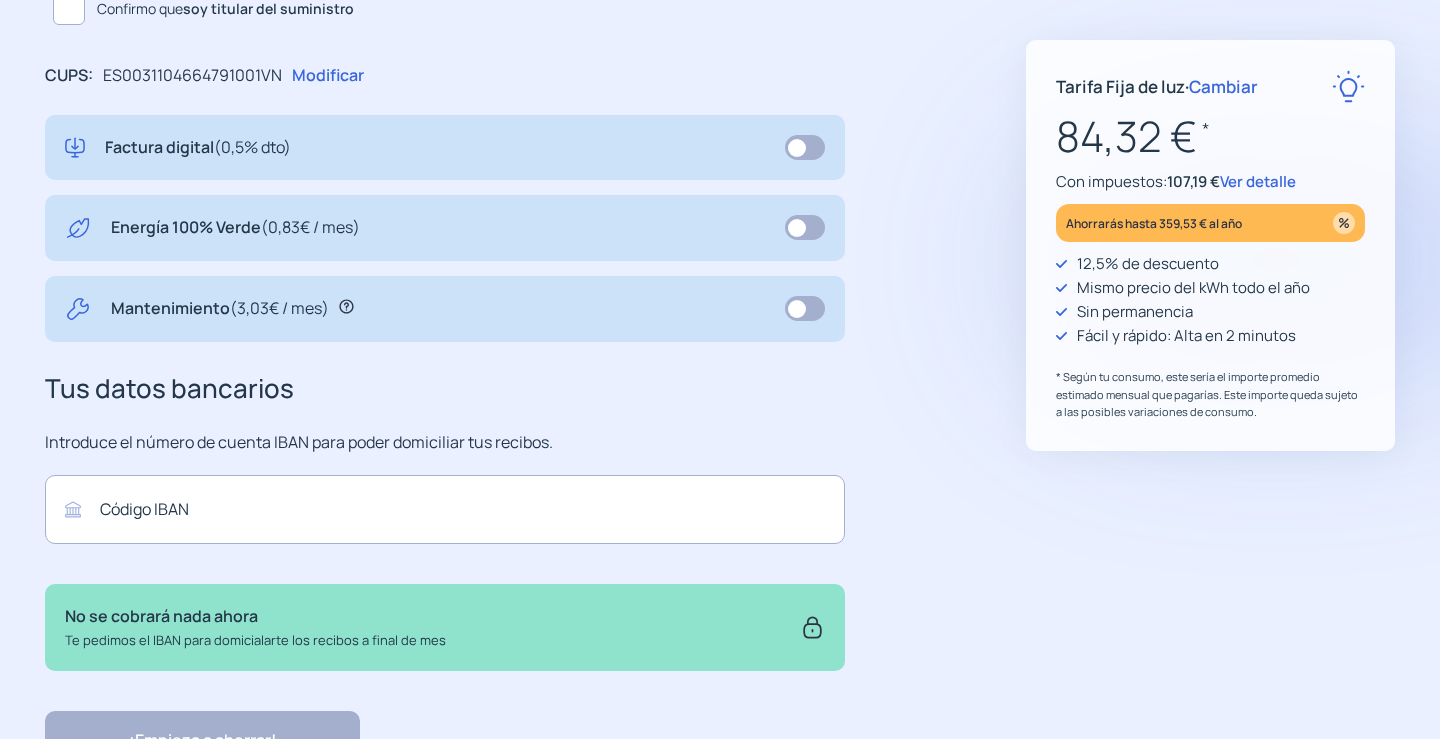 click 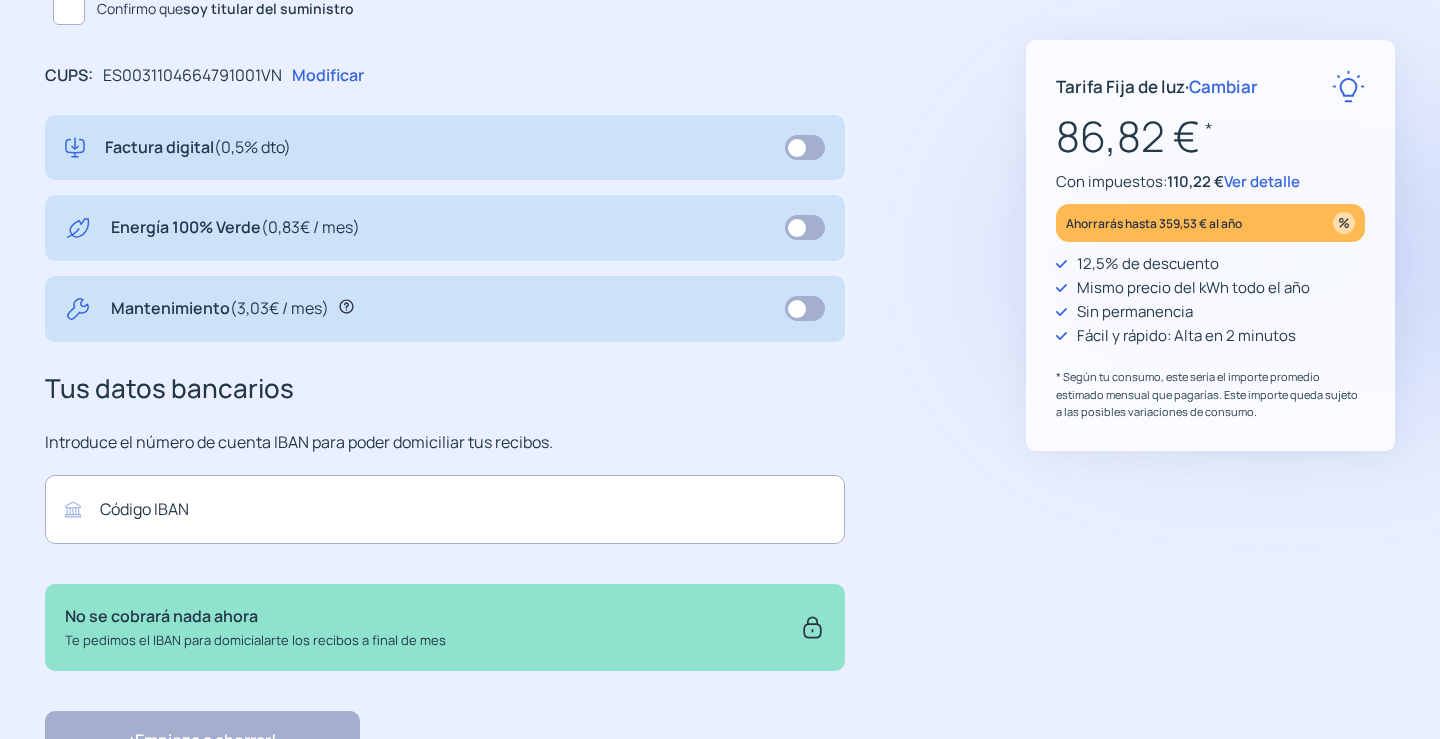 click 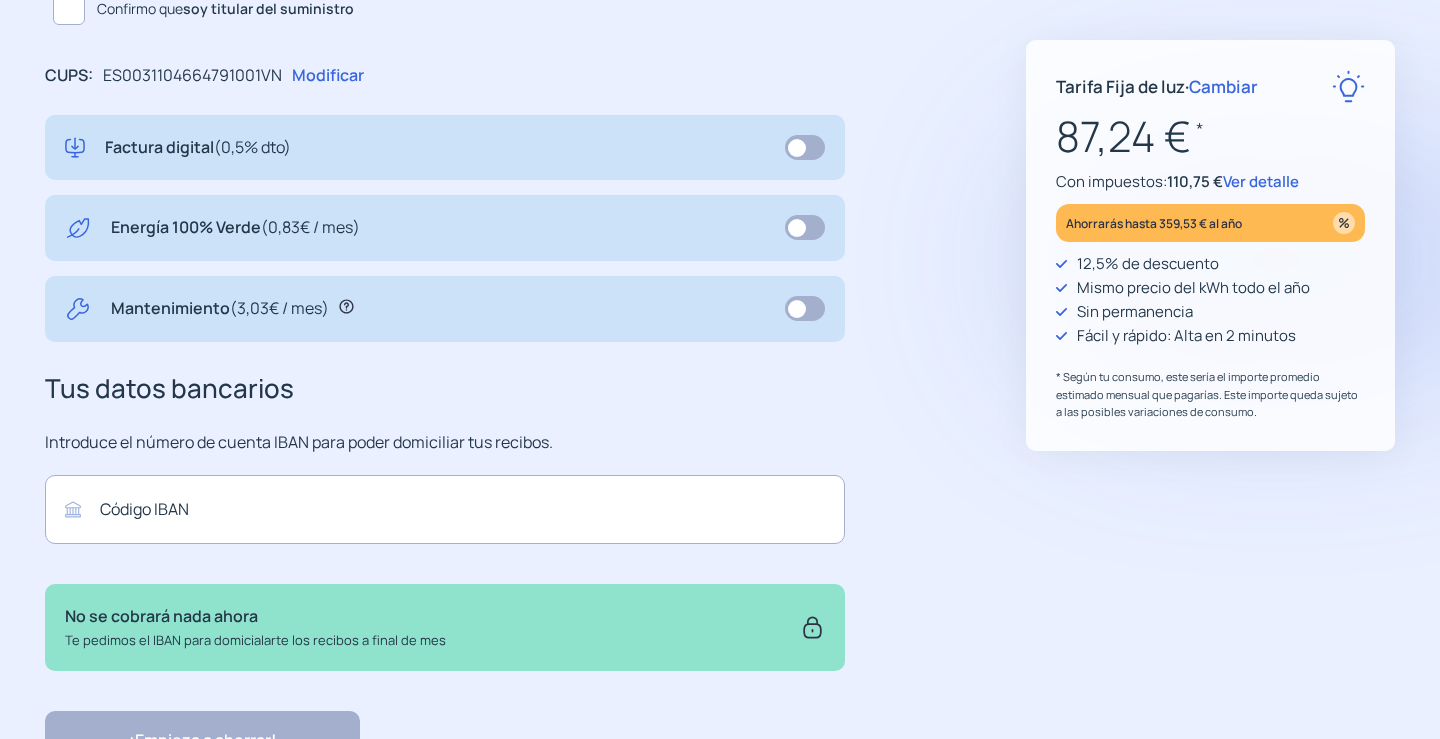 click 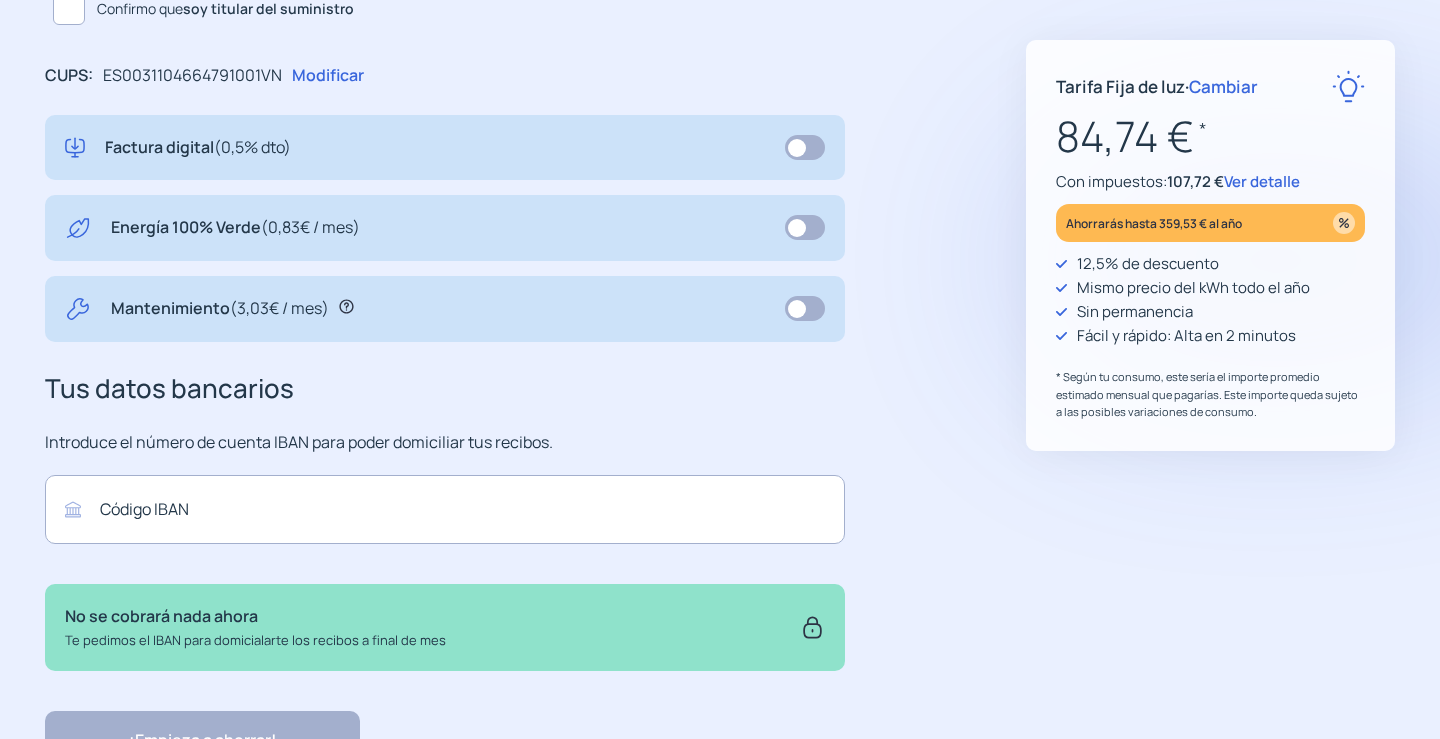 click 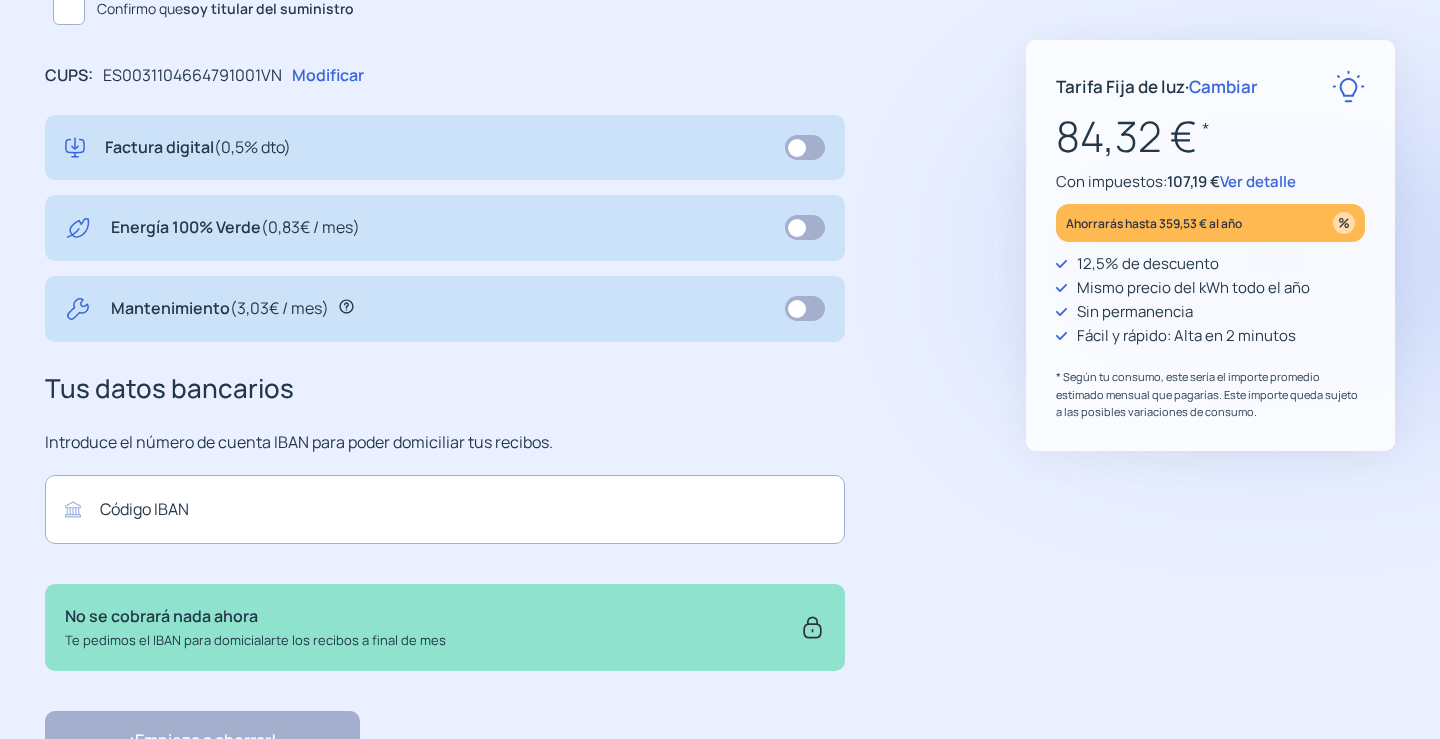 click 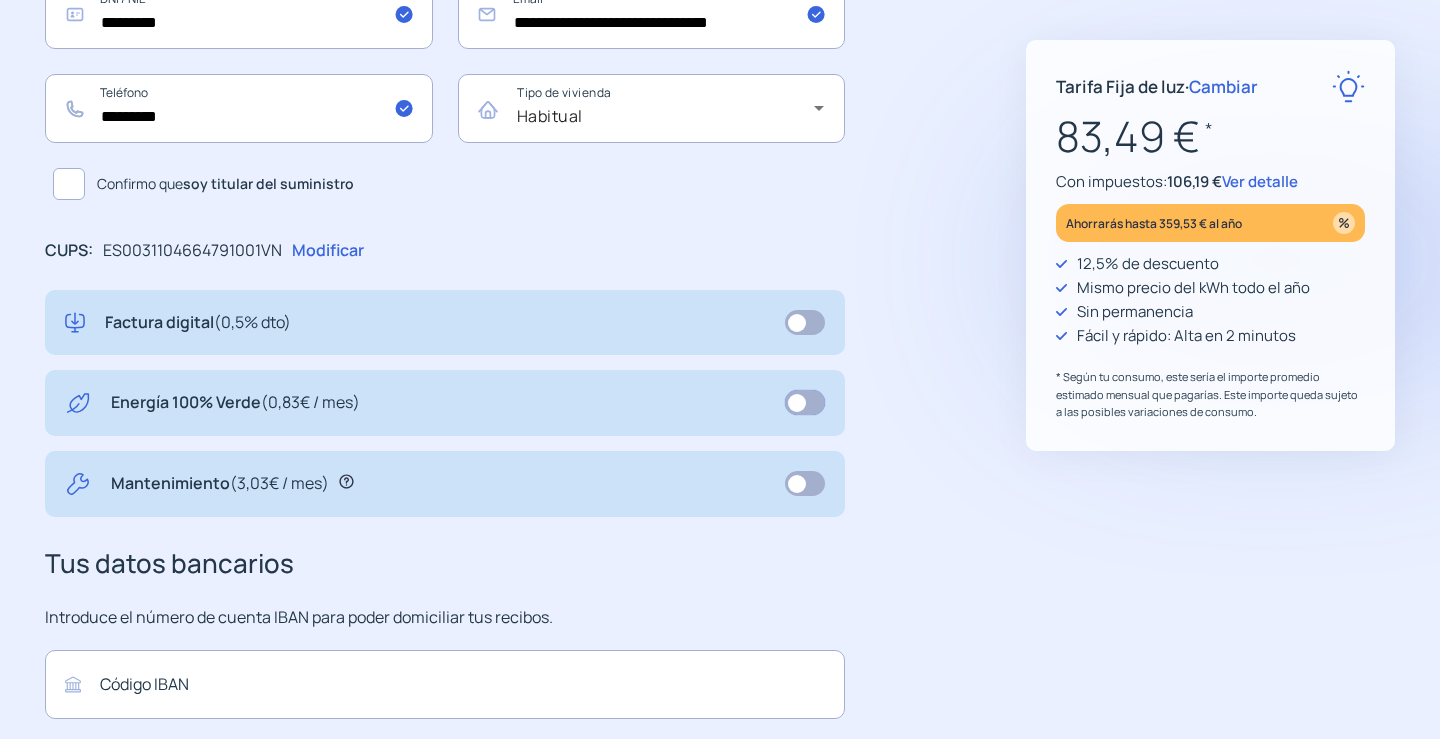 scroll, scrollTop: 738, scrollLeft: 0, axis: vertical 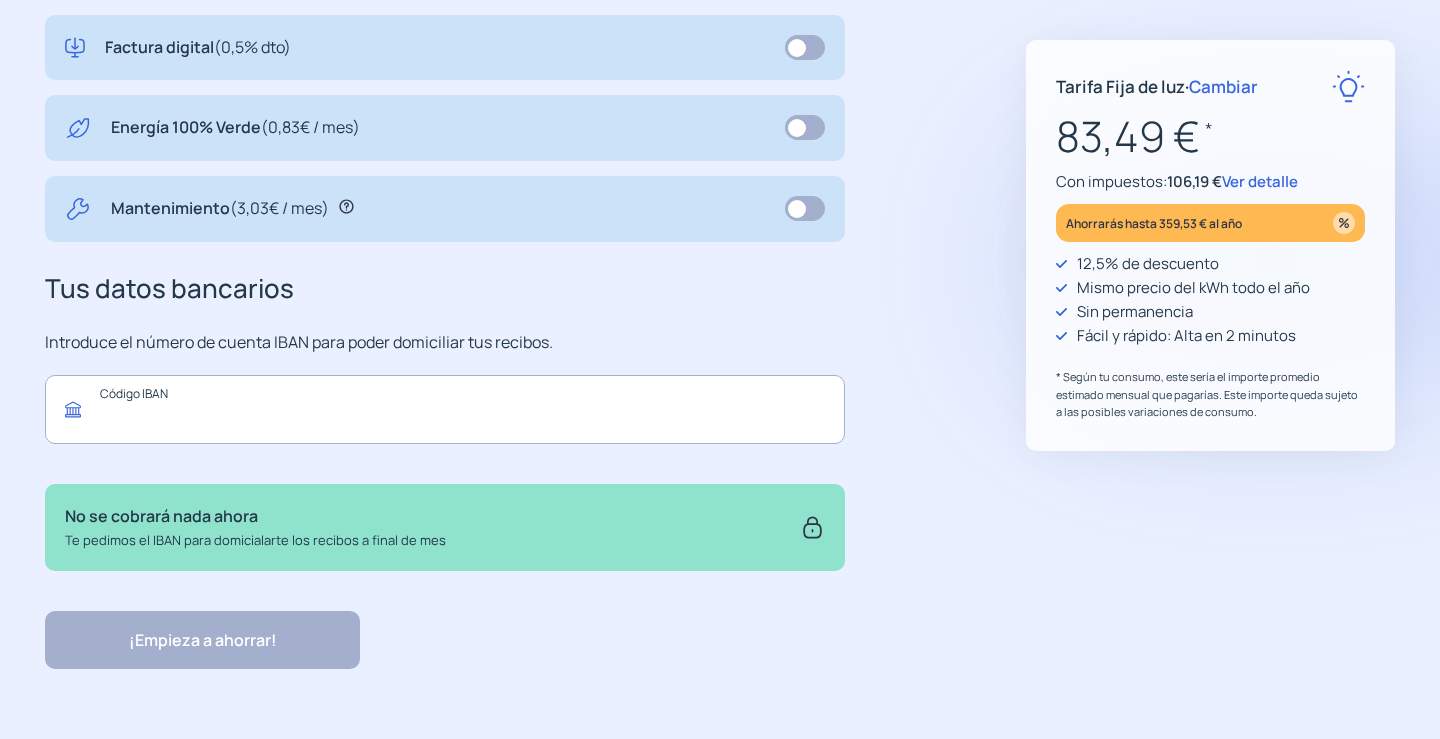 paste on "**********" 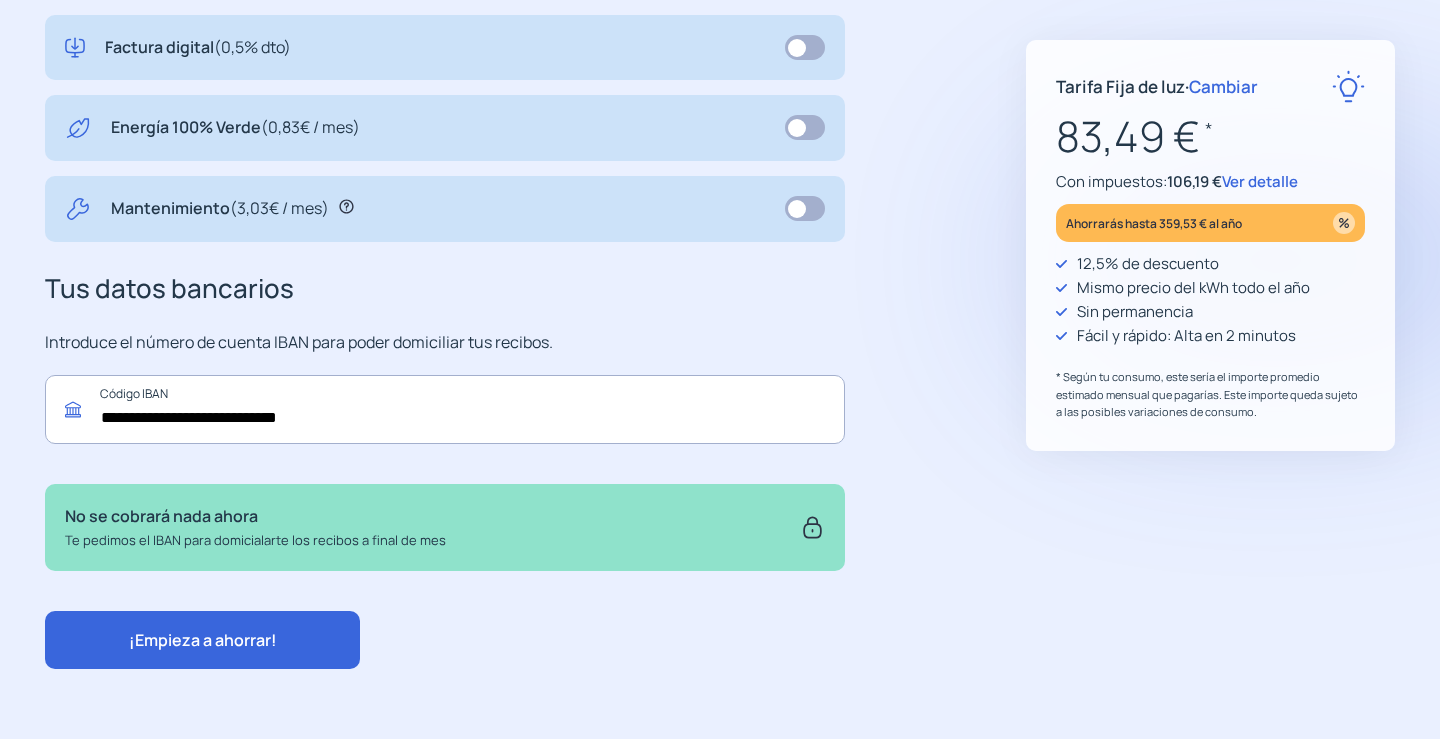 type on "**********" 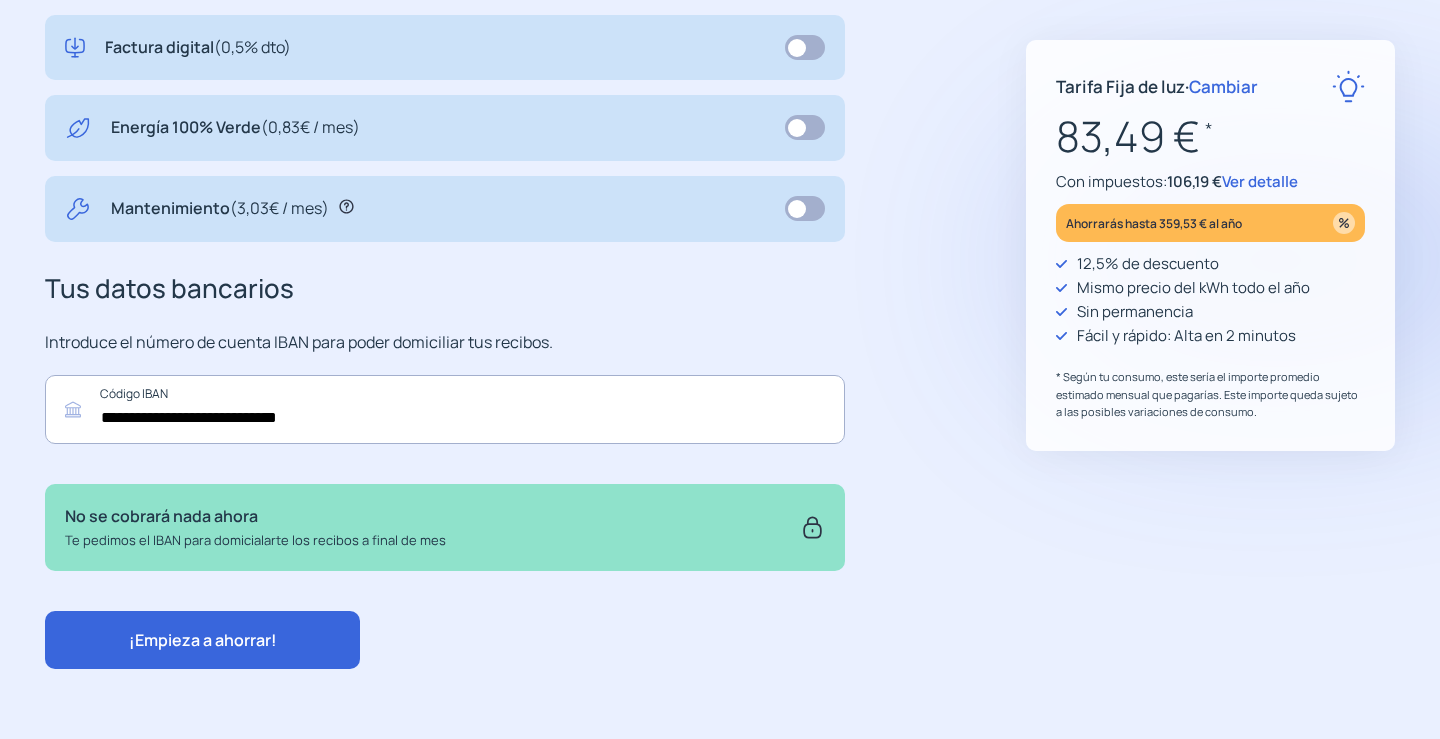 click on "¡Empieza a ahorrar!" 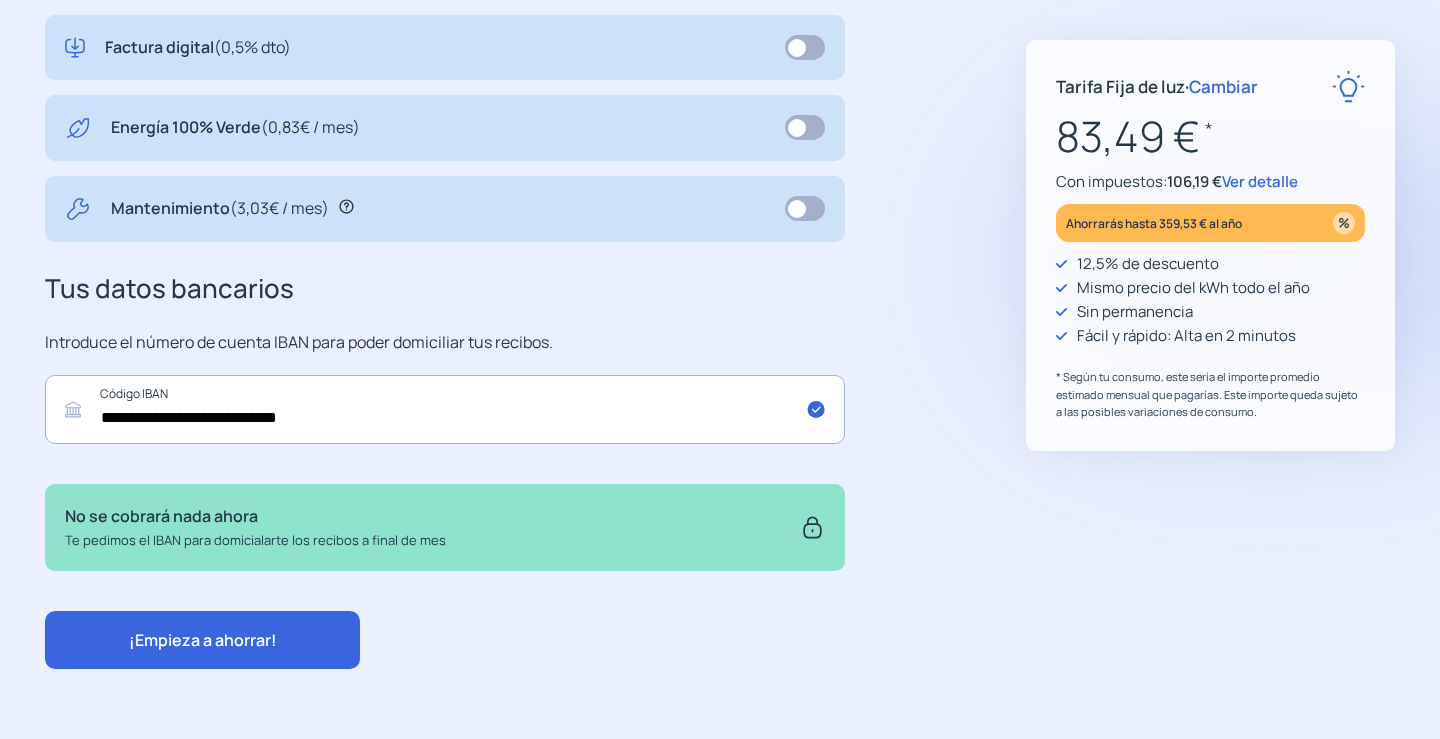 scroll, scrollTop: 0, scrollLeft: 0, axis: both 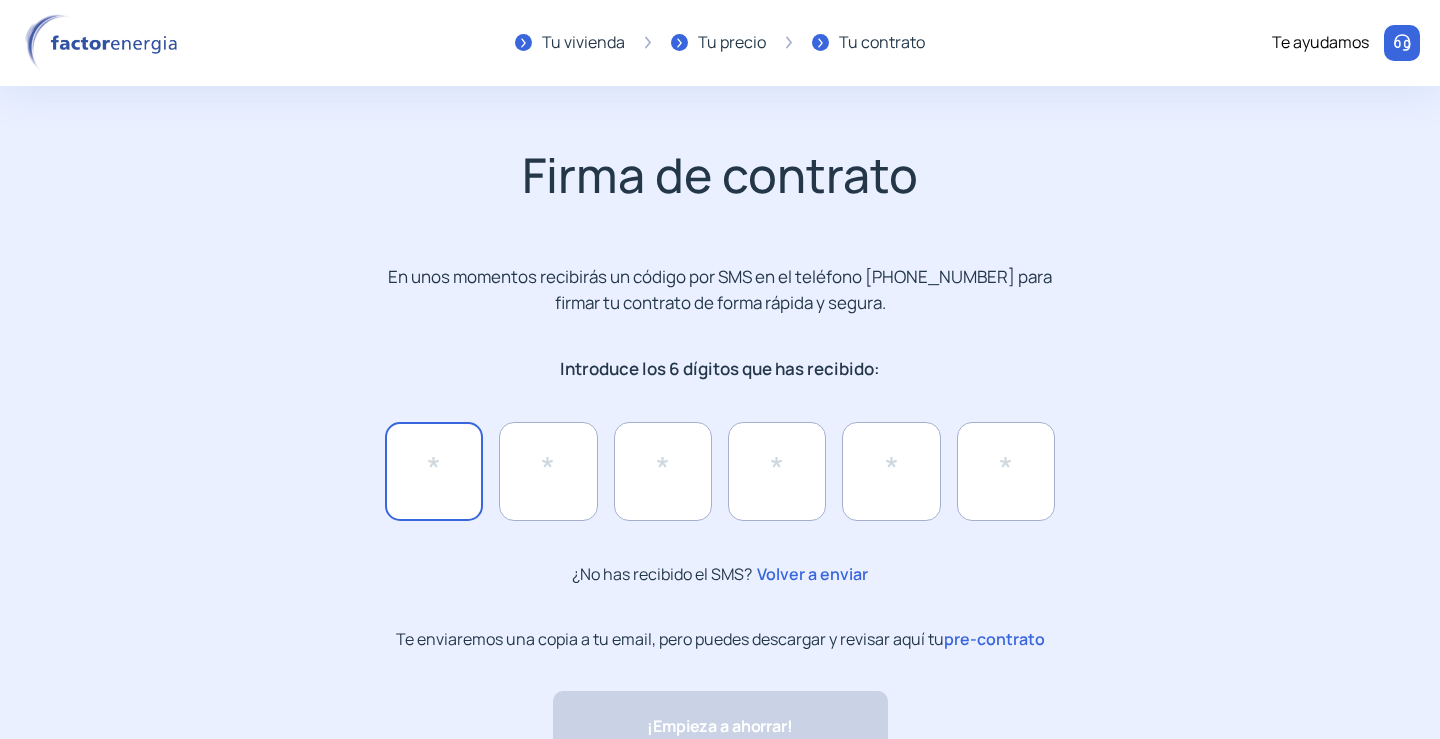 click 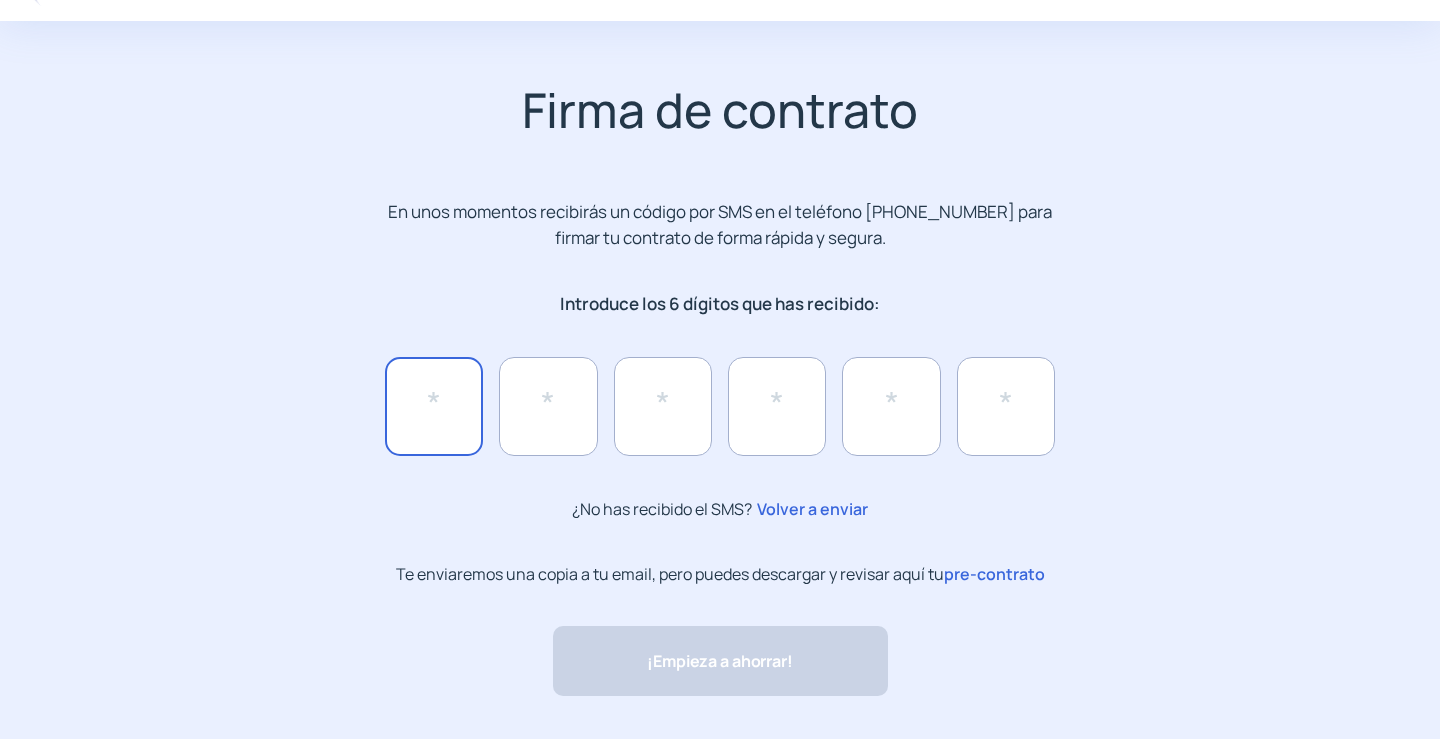scroll, scrollTop: 0, scrollLeft: 0, axis: both 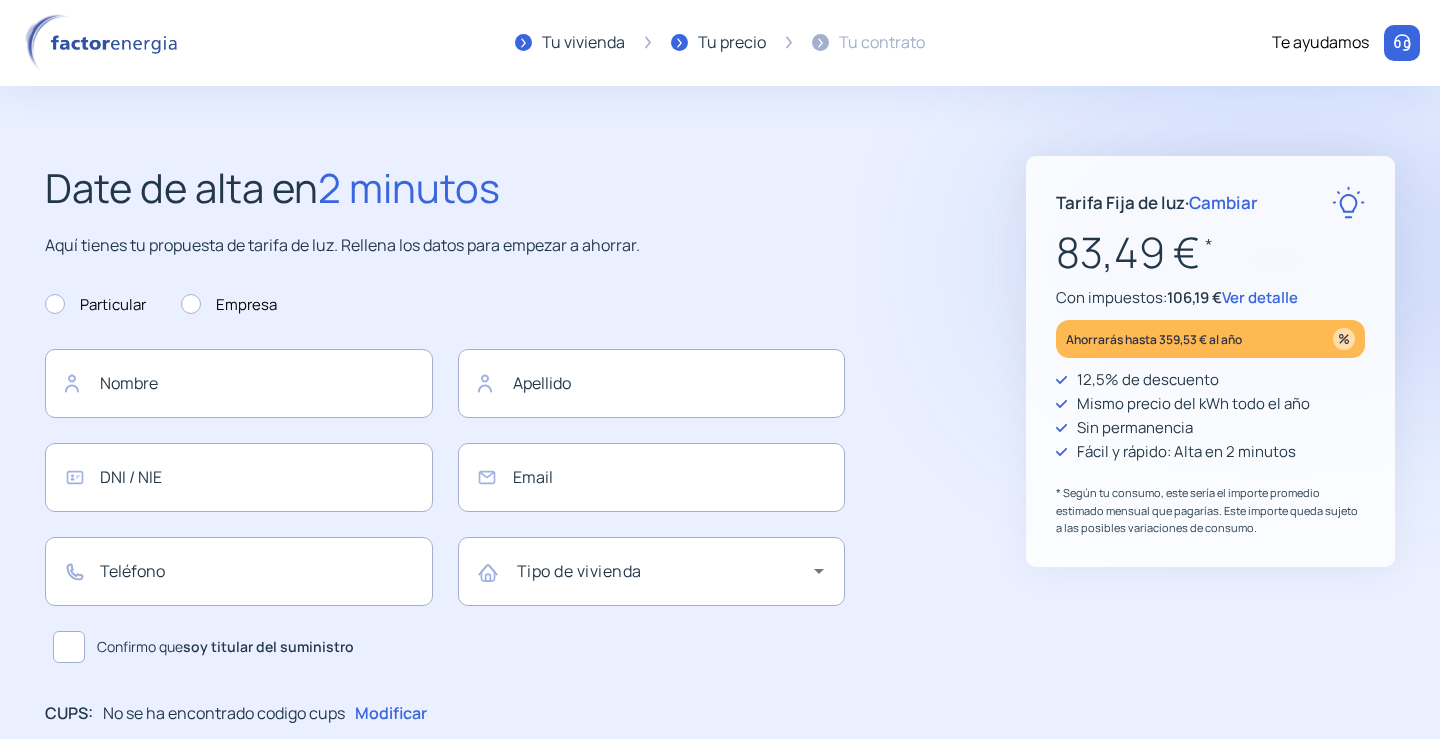 type on "******" 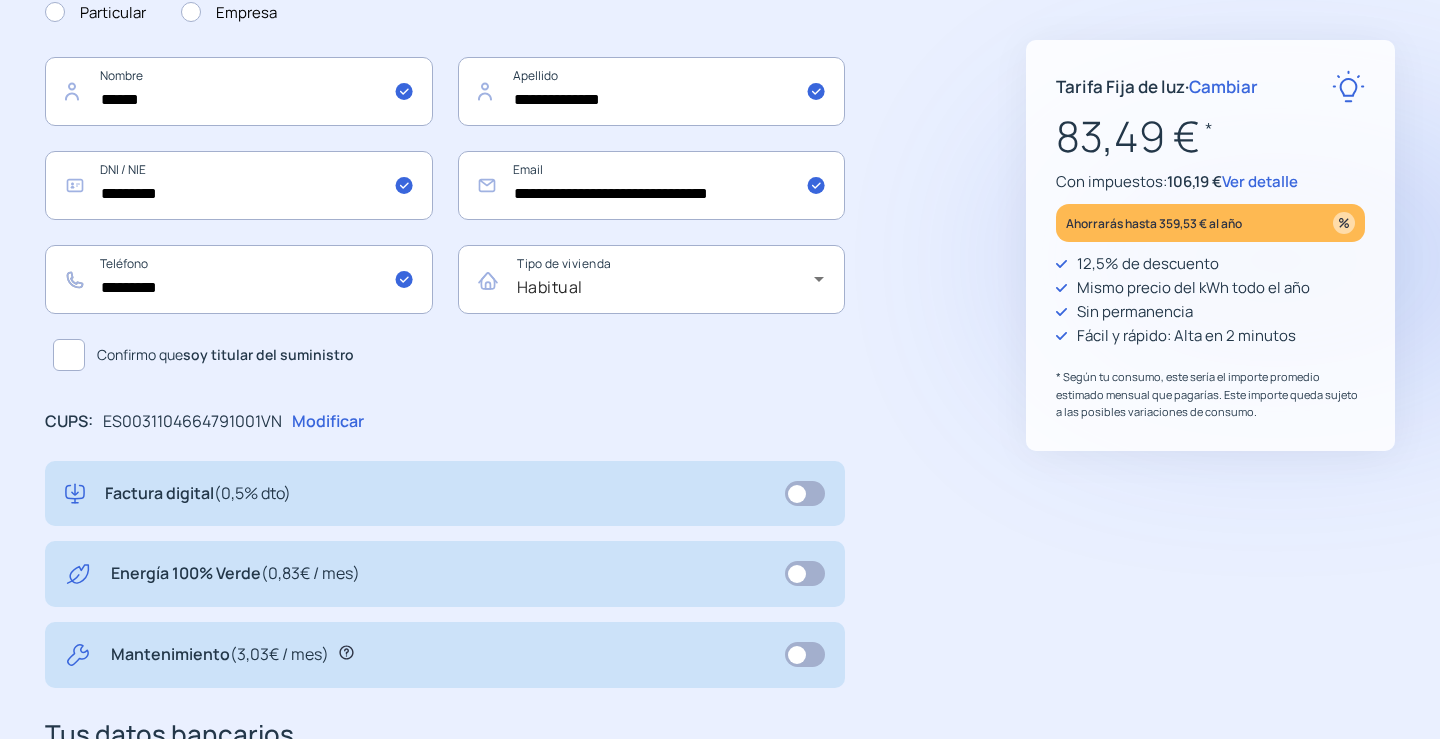 scroll, scrollTop: 300, scrollLeft: 0, axis: vertical 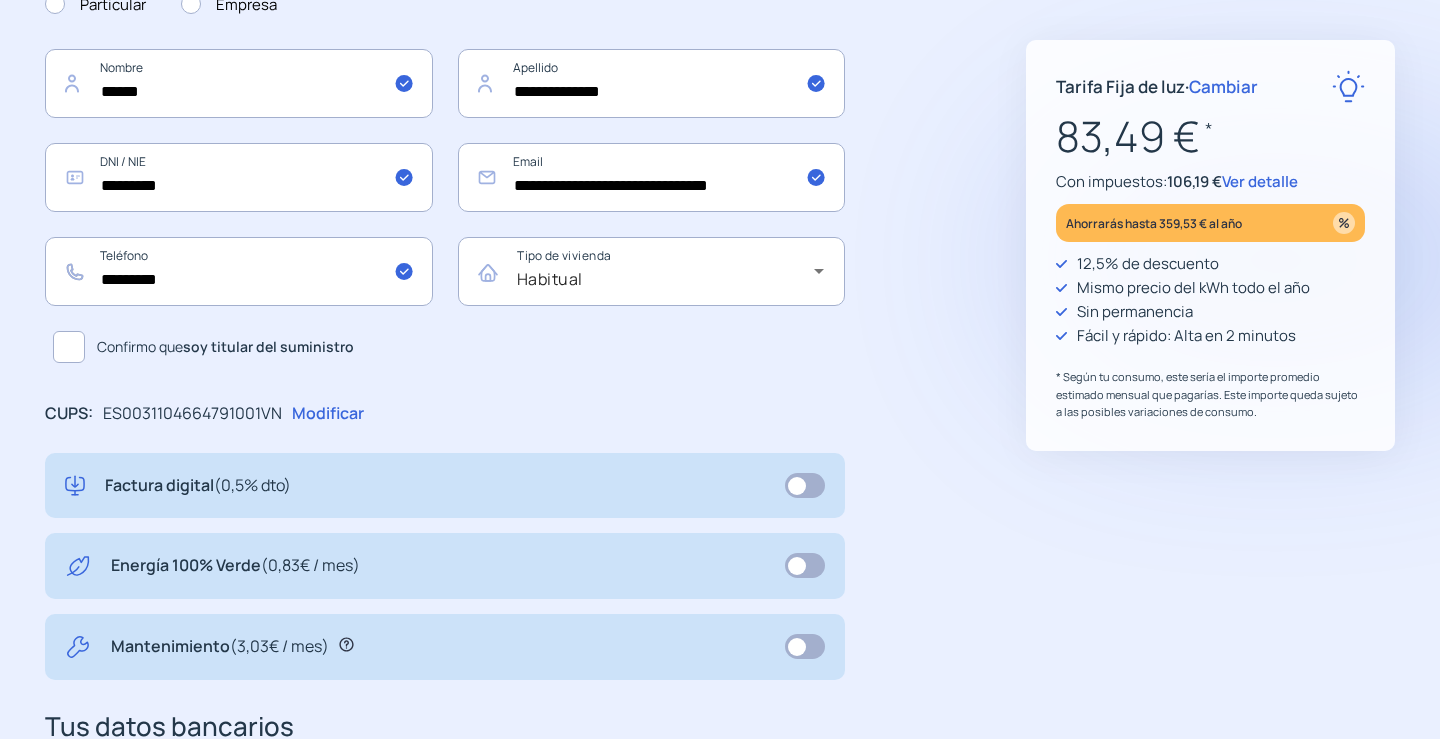 click on "Modificar" 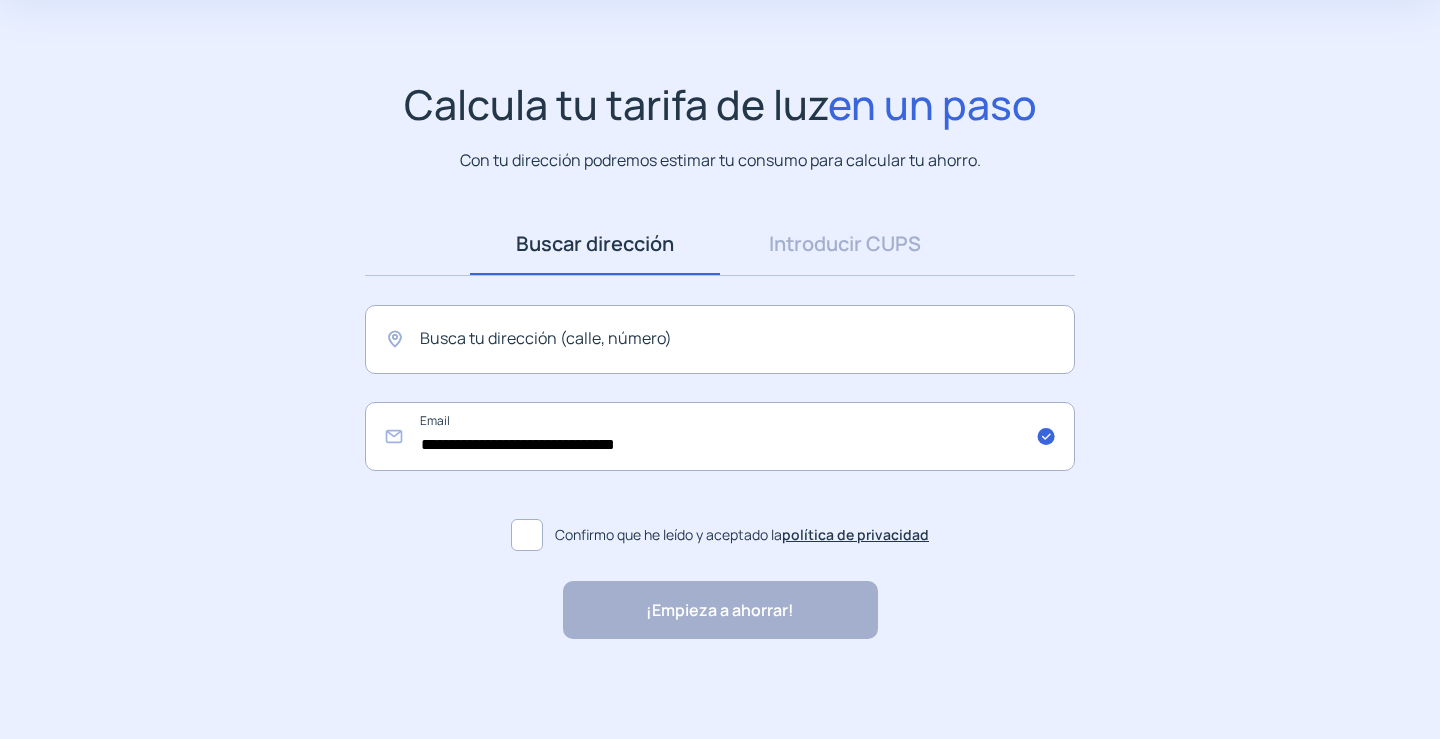 scroll, scrollTop: 0, scrollLeft: 0, axis: both 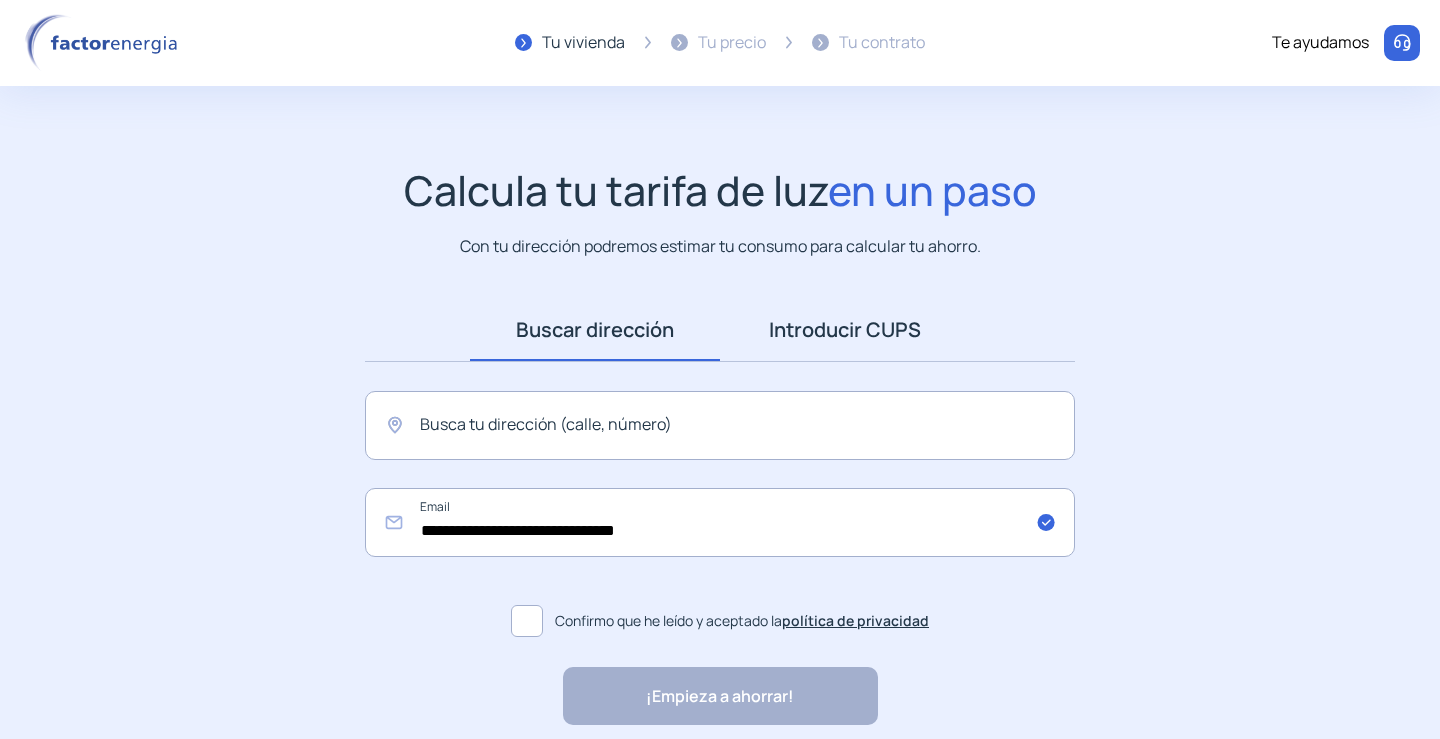 click on "Introducir CUPS" at bounding box center [845, 330] 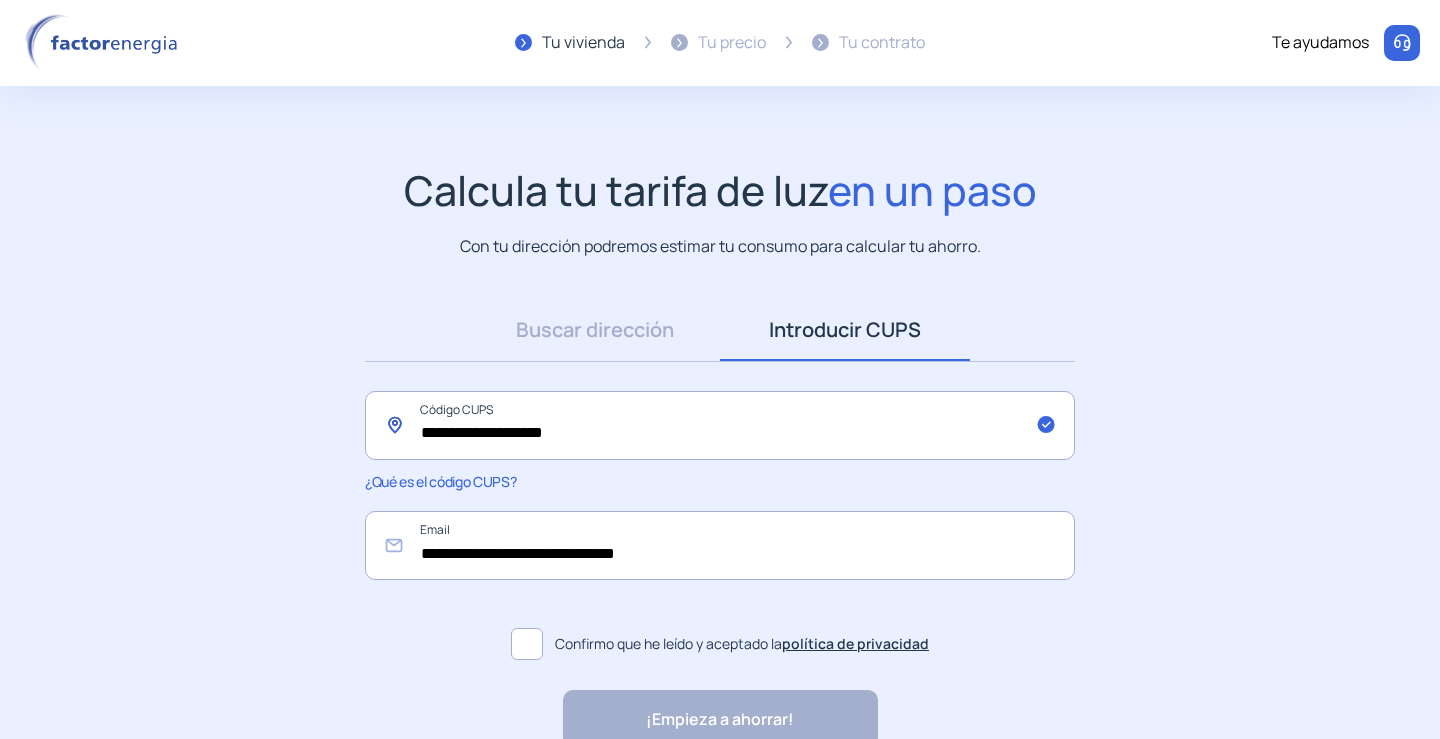 click on "**********" 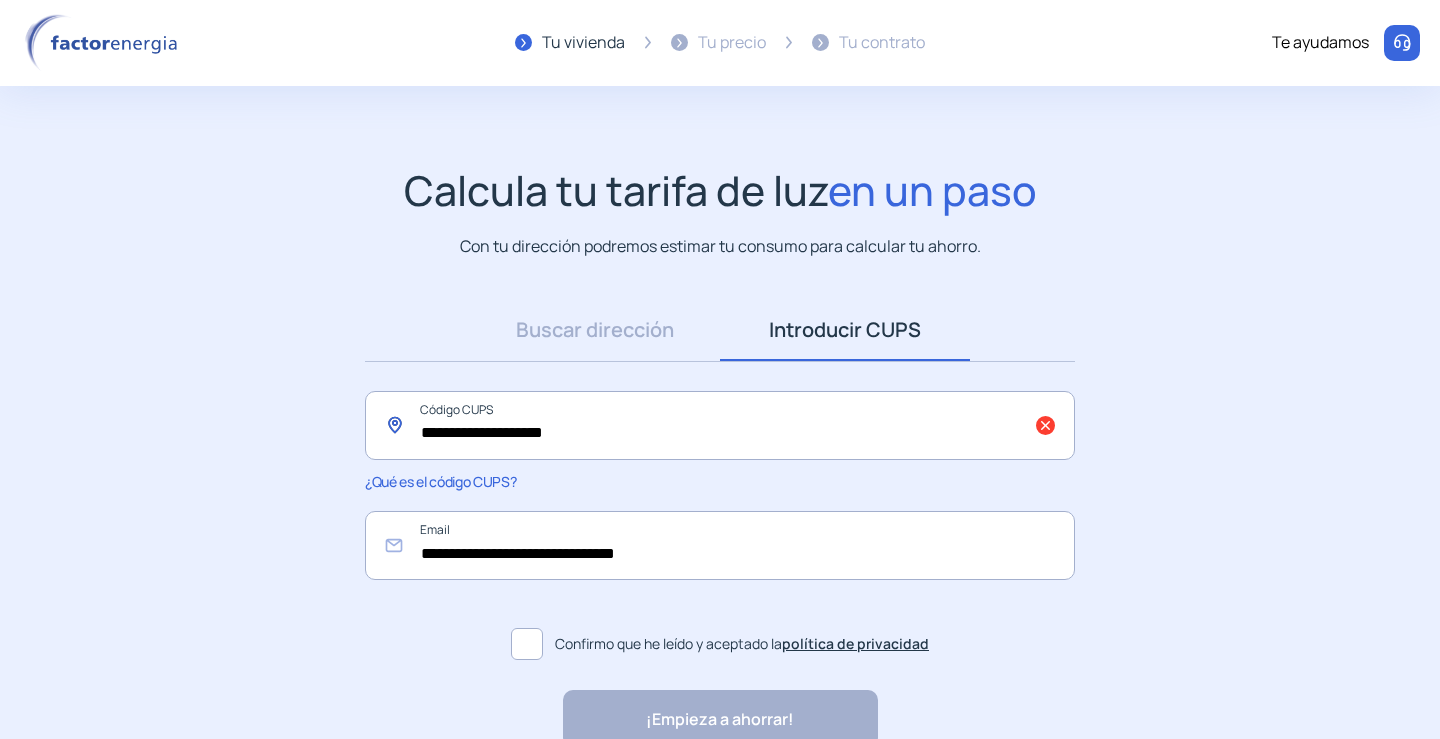 type on "**********" 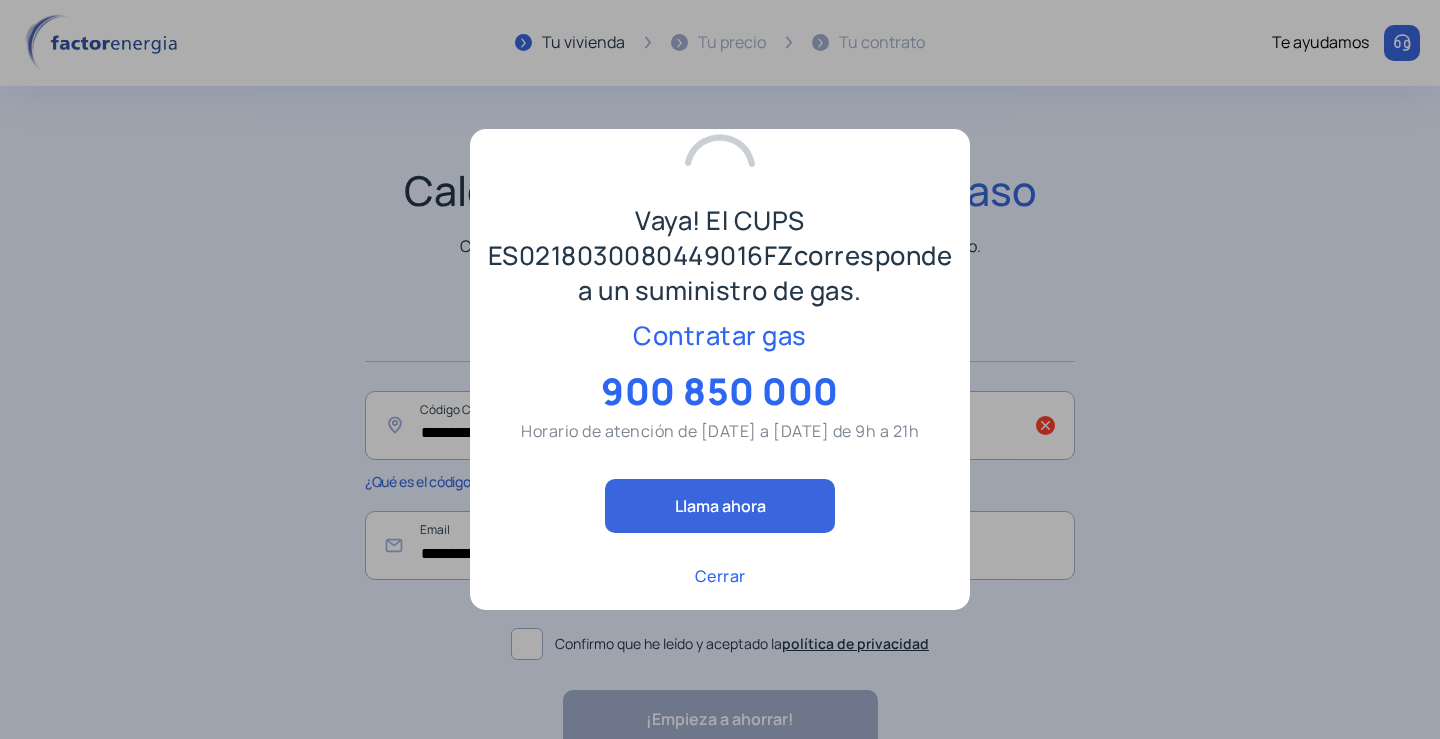 scroll, scrollTop: 89, scrollLeft: 0, axis: vertical 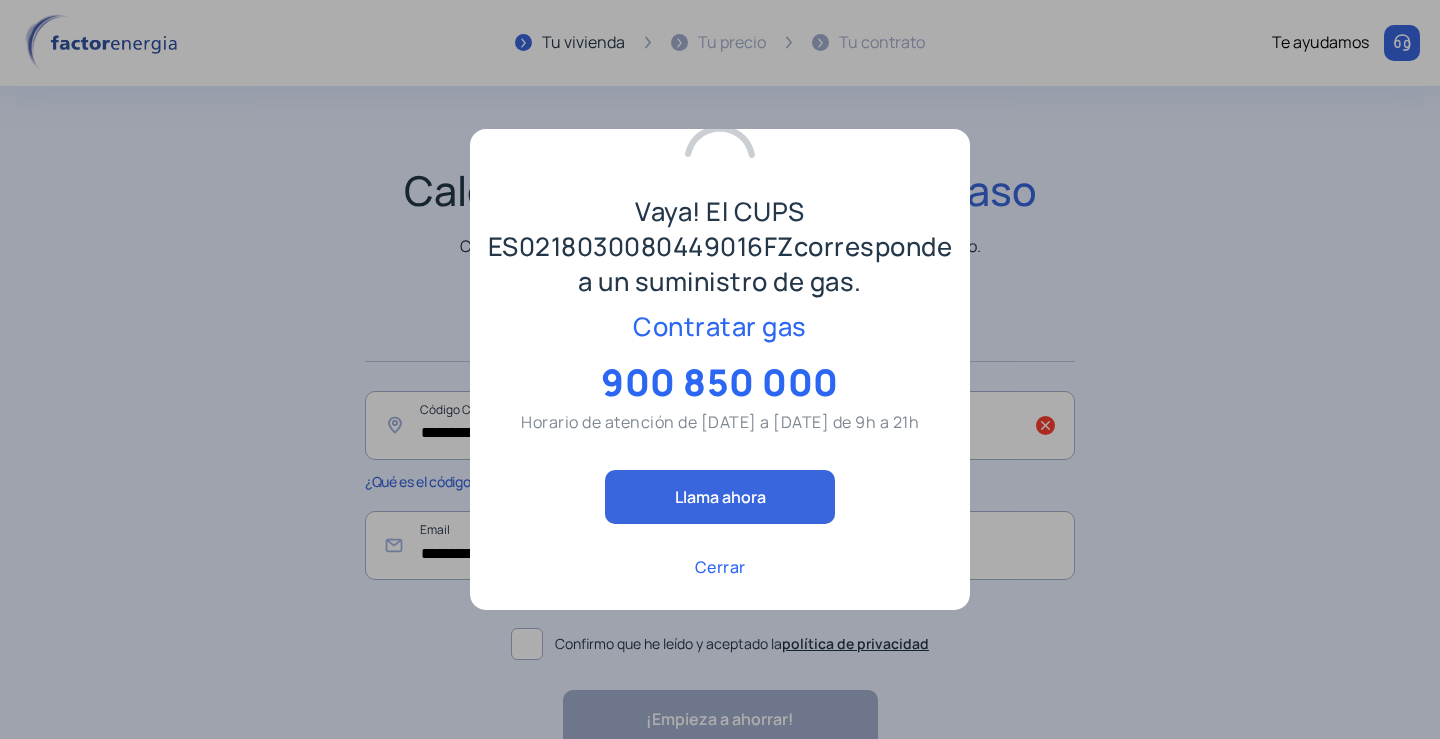click on "Cerrar" at bounding box center (720, 567) 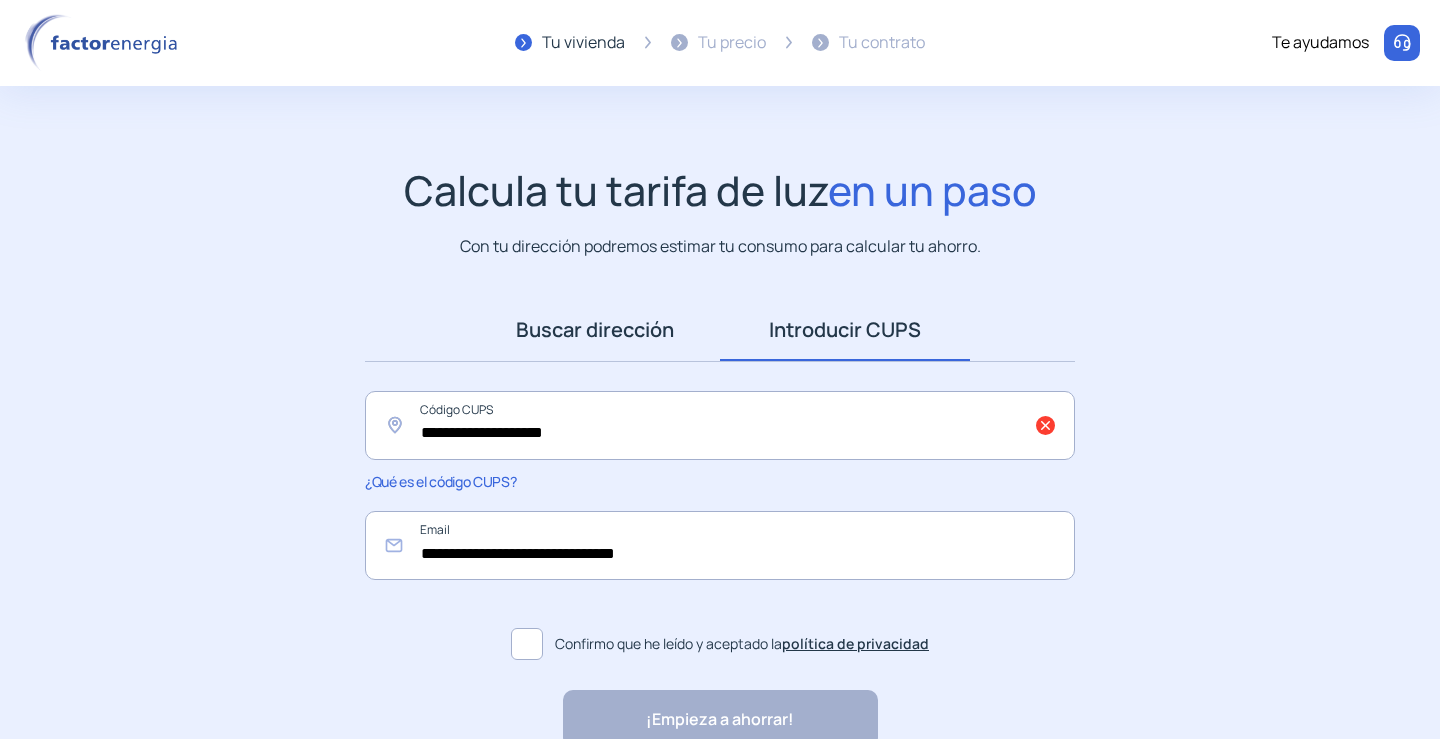 click on "Buscar dirección" at bounding box center (595, 330) 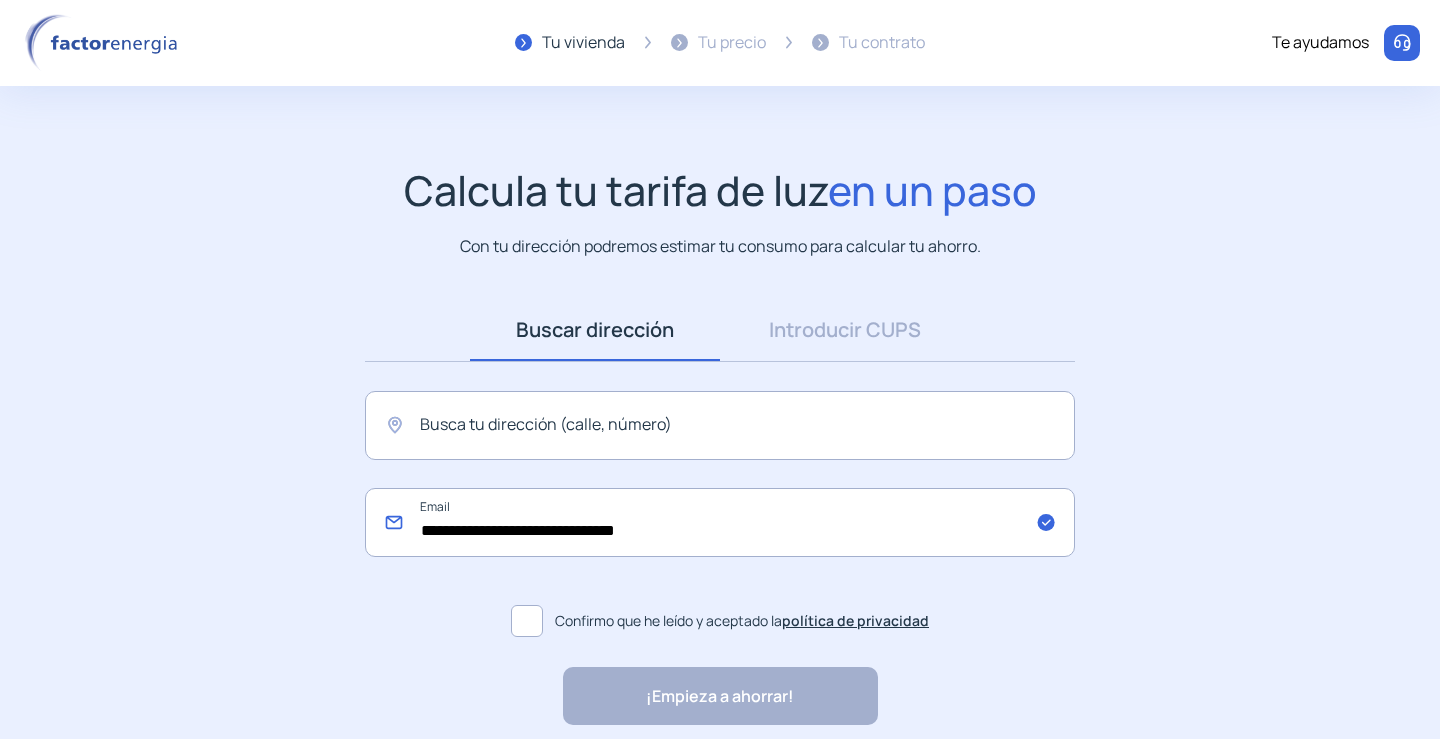 click on "**********" 